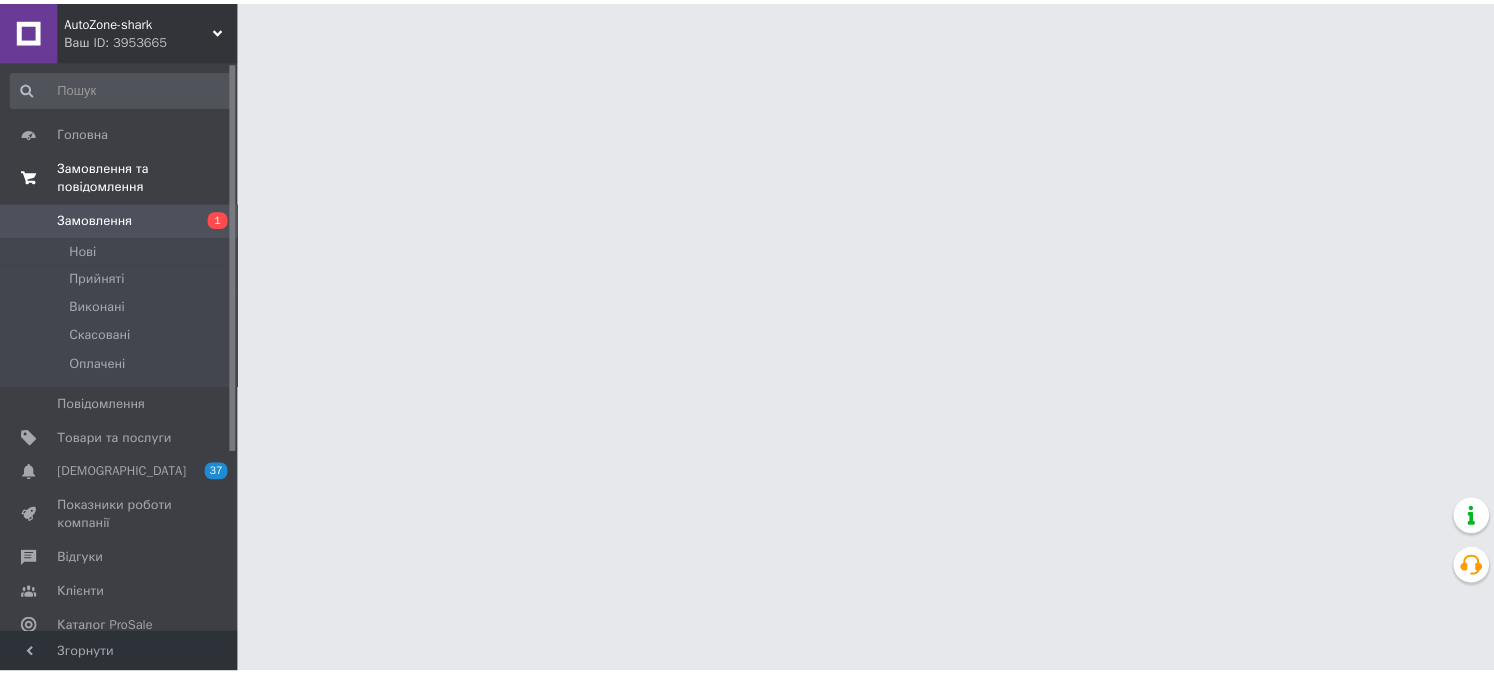 scroll, scrollTop: 0, scrollLeft: 0, axis: both 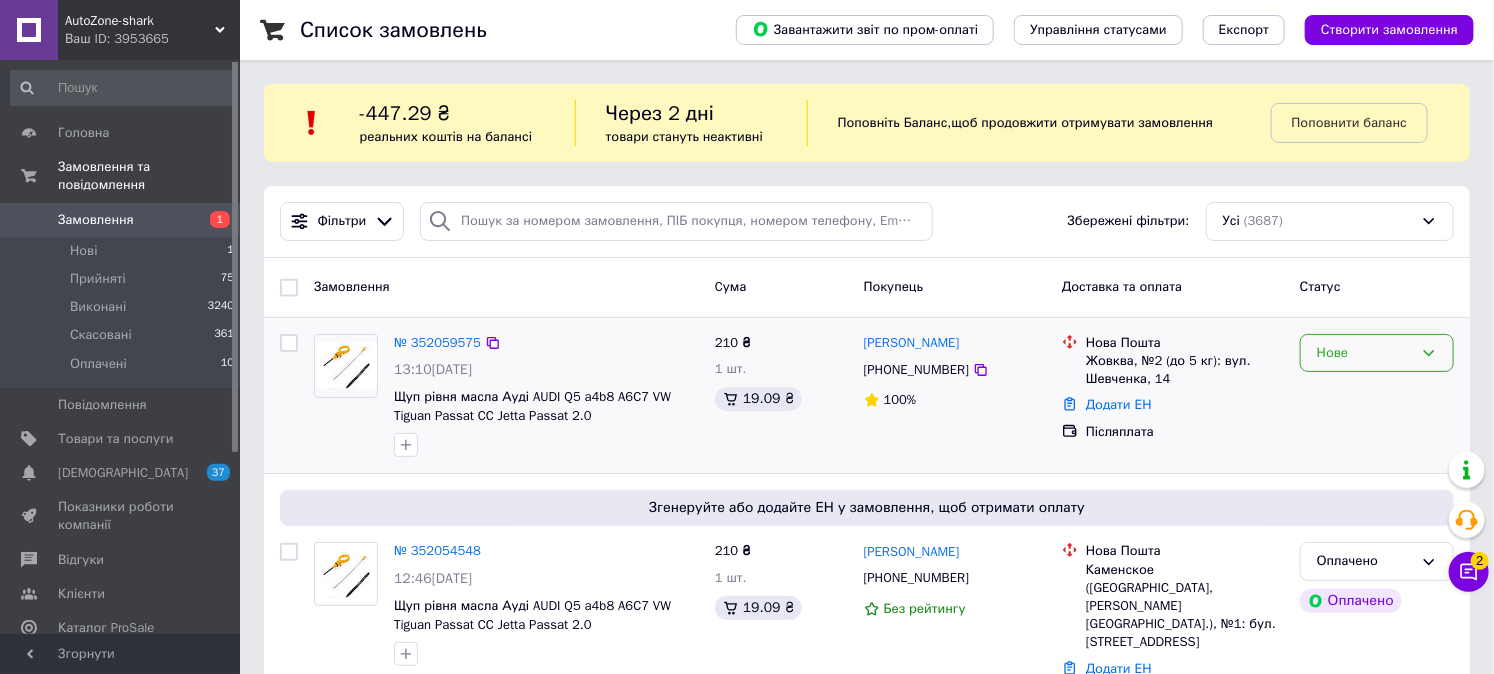 click on "Нове" at bounding box center [1365, 353] 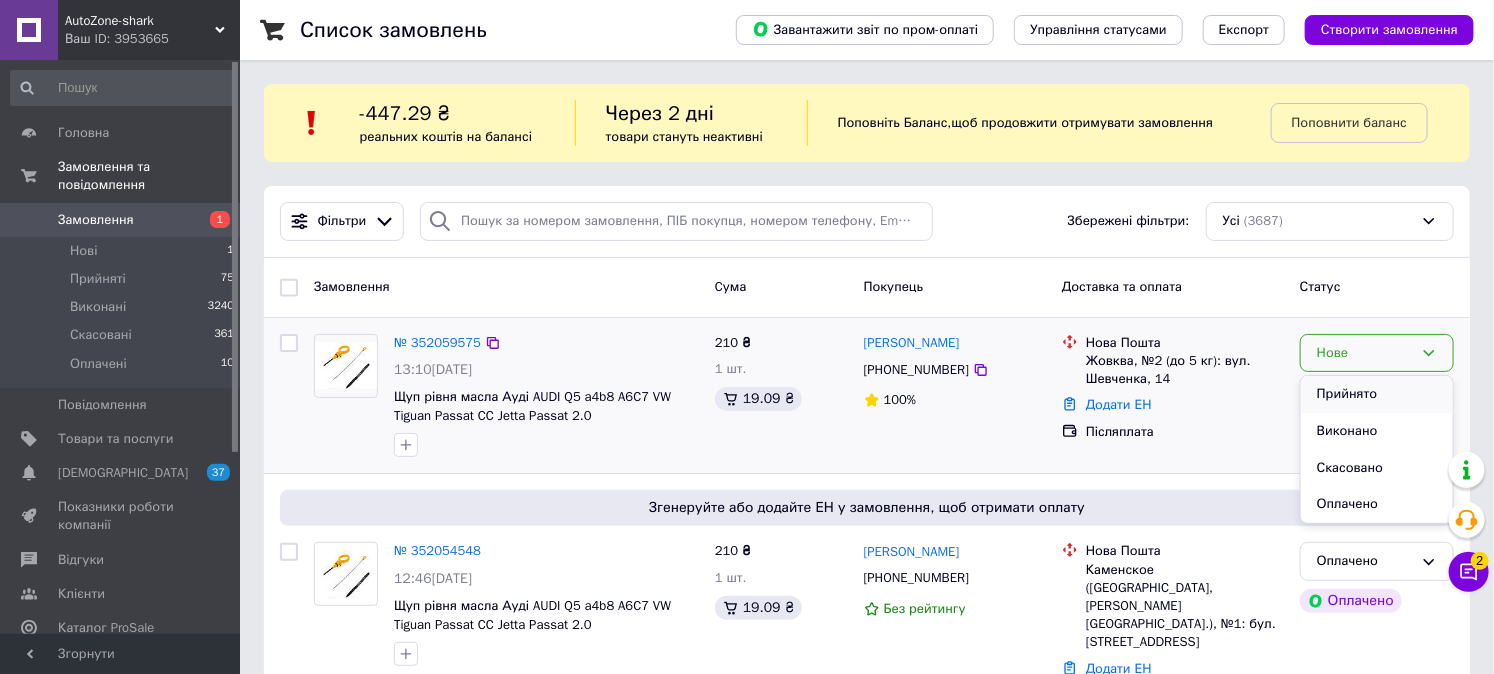 click on "Прийнято" at bounding box center (1377, 394) 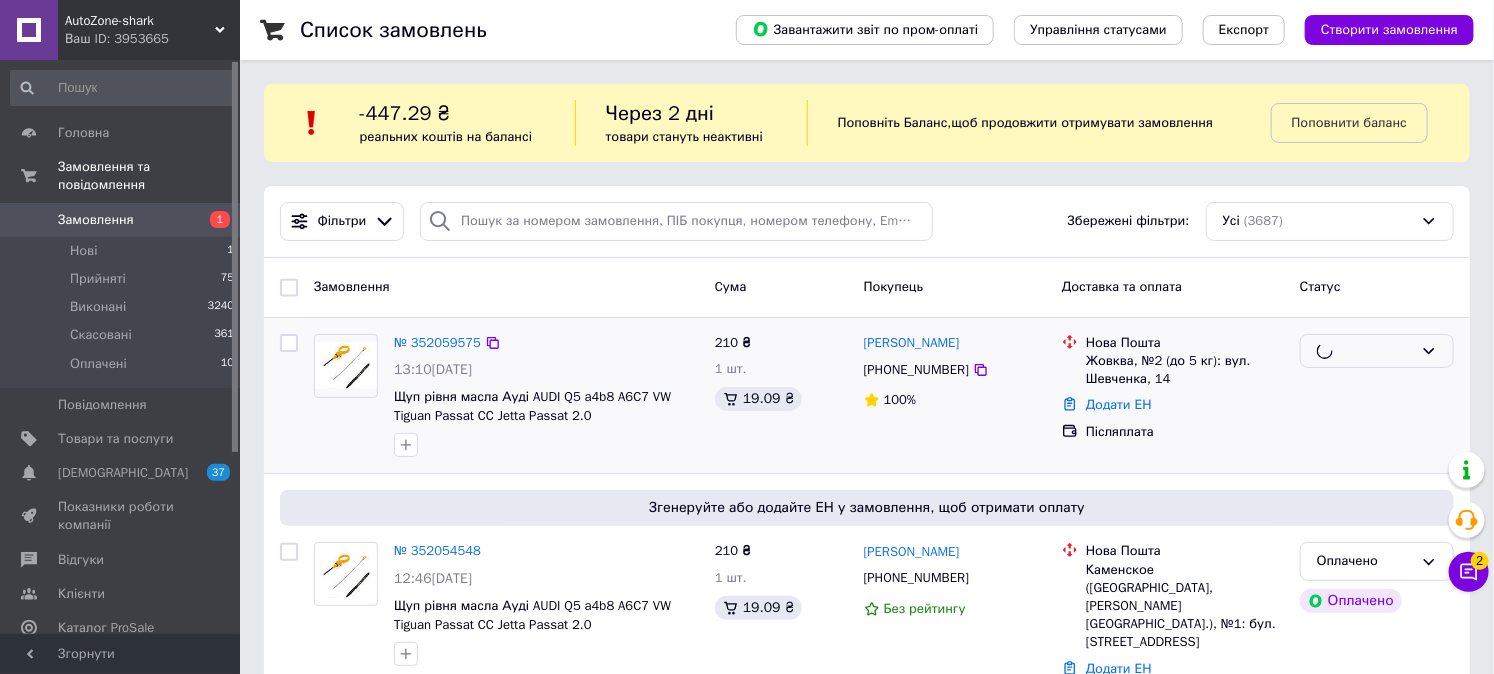 click 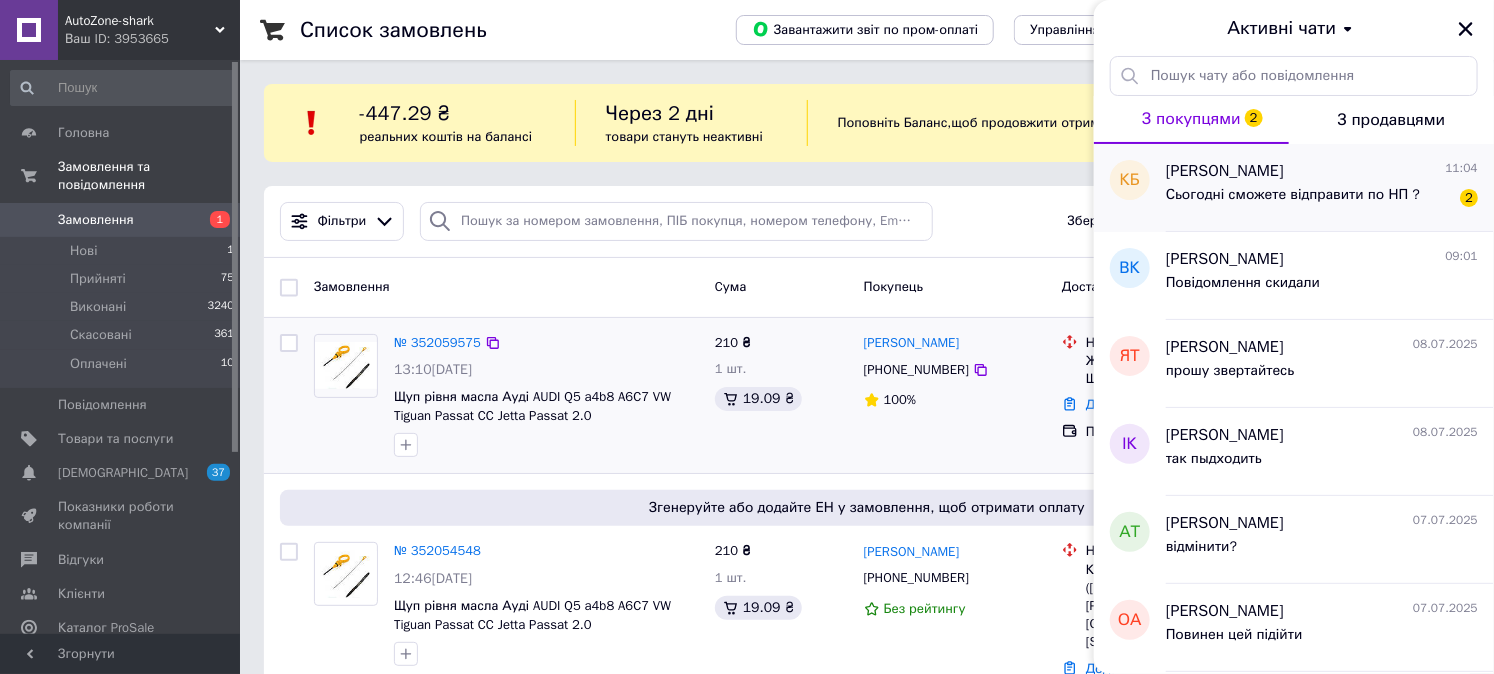 click on "Сьогодні сможете відправити по НП ?" at bounding box center (1293, 201) 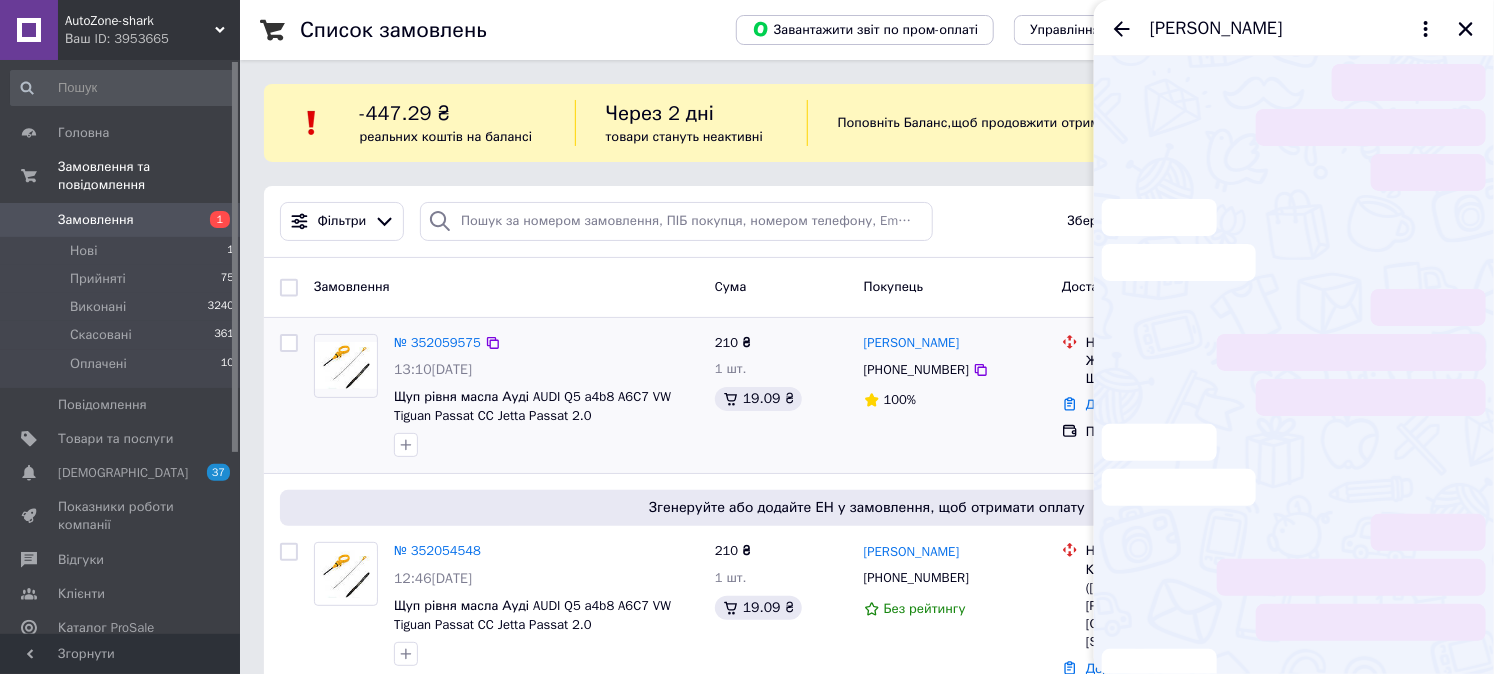 scroll, scrollTop: 133, scrollLeft: 0, axis: vertical 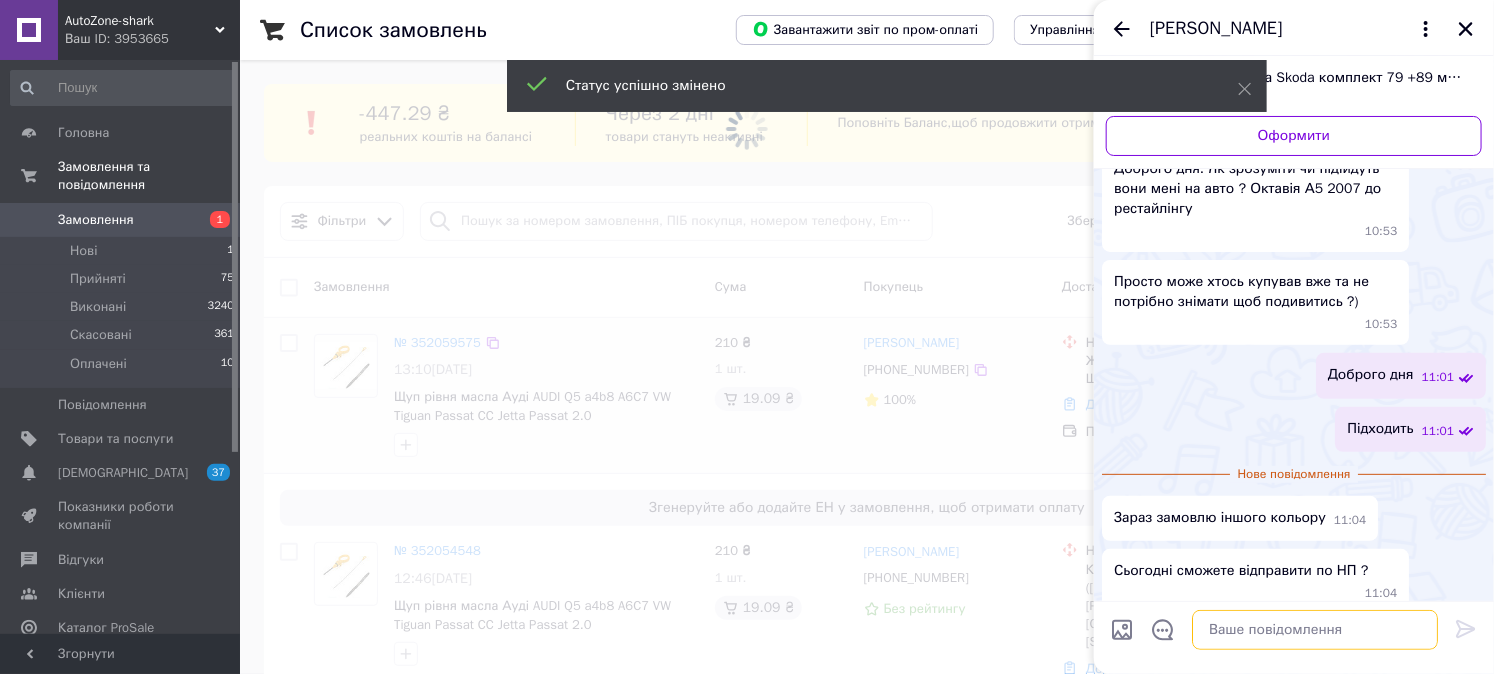 click at bounding box center [1315, 630] 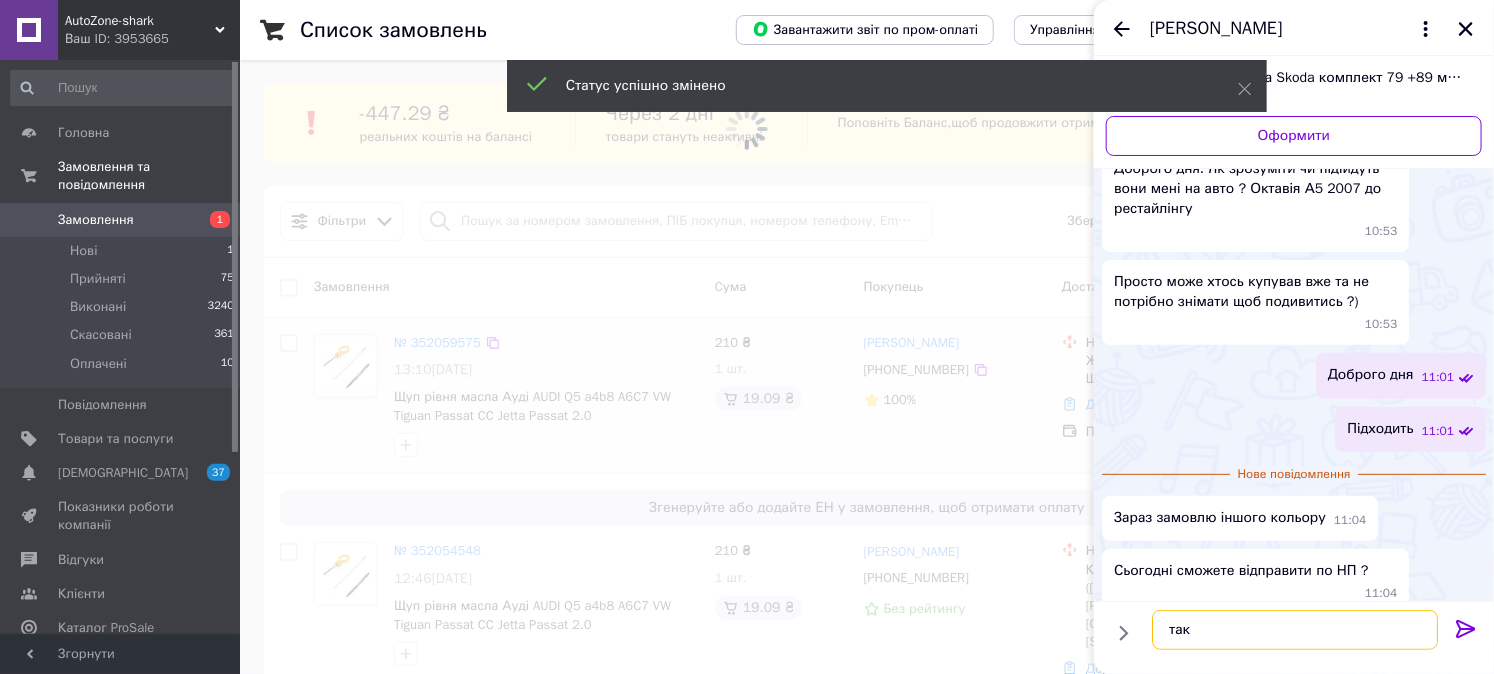type on "так" 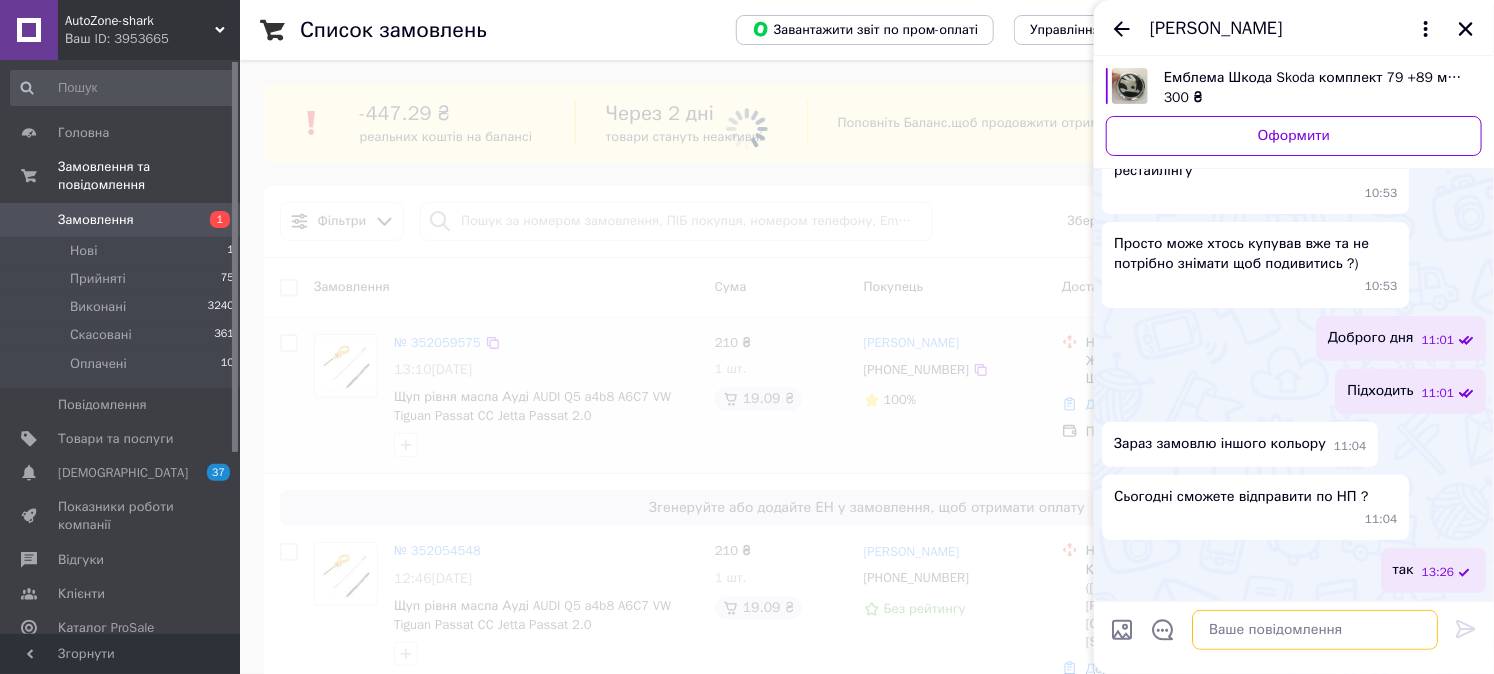 scroll, scrollTop: 98, scrollLeft: 0, axis: vertical 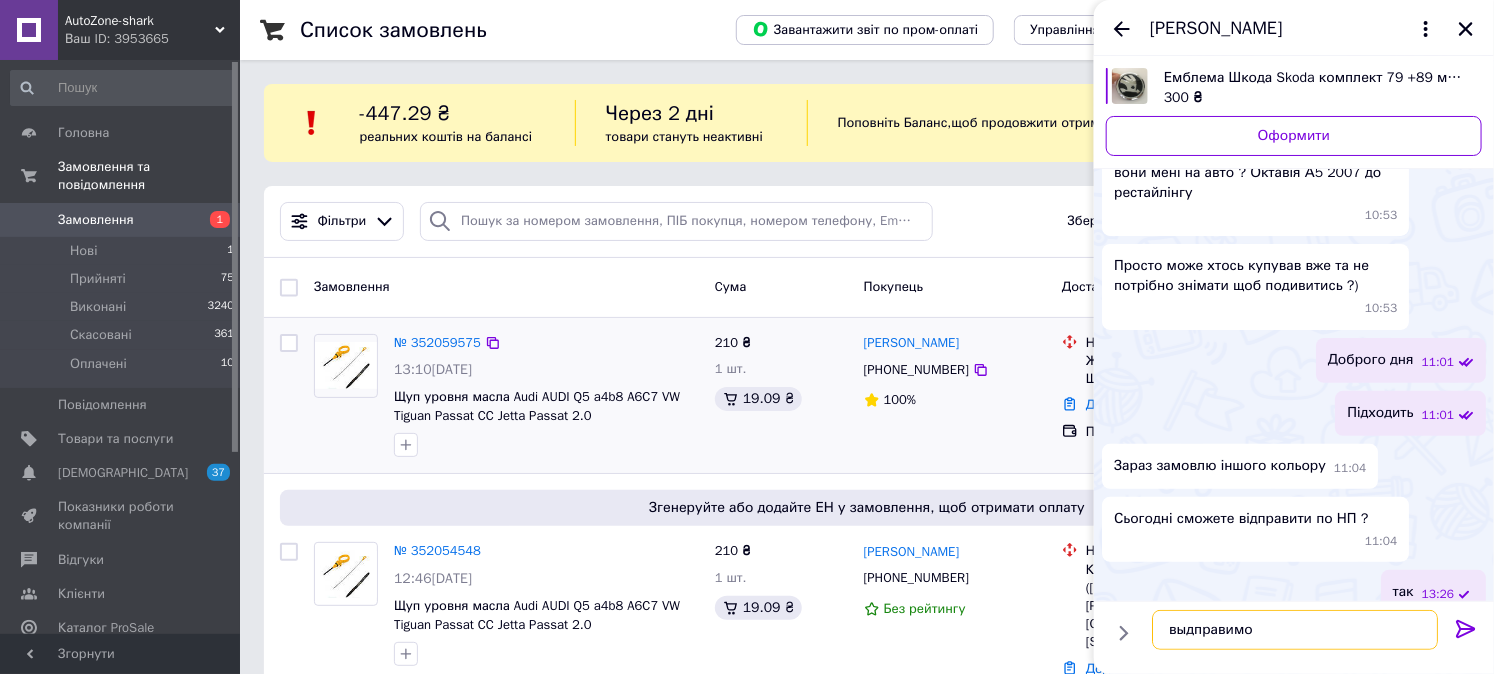 type on "выдправимо" 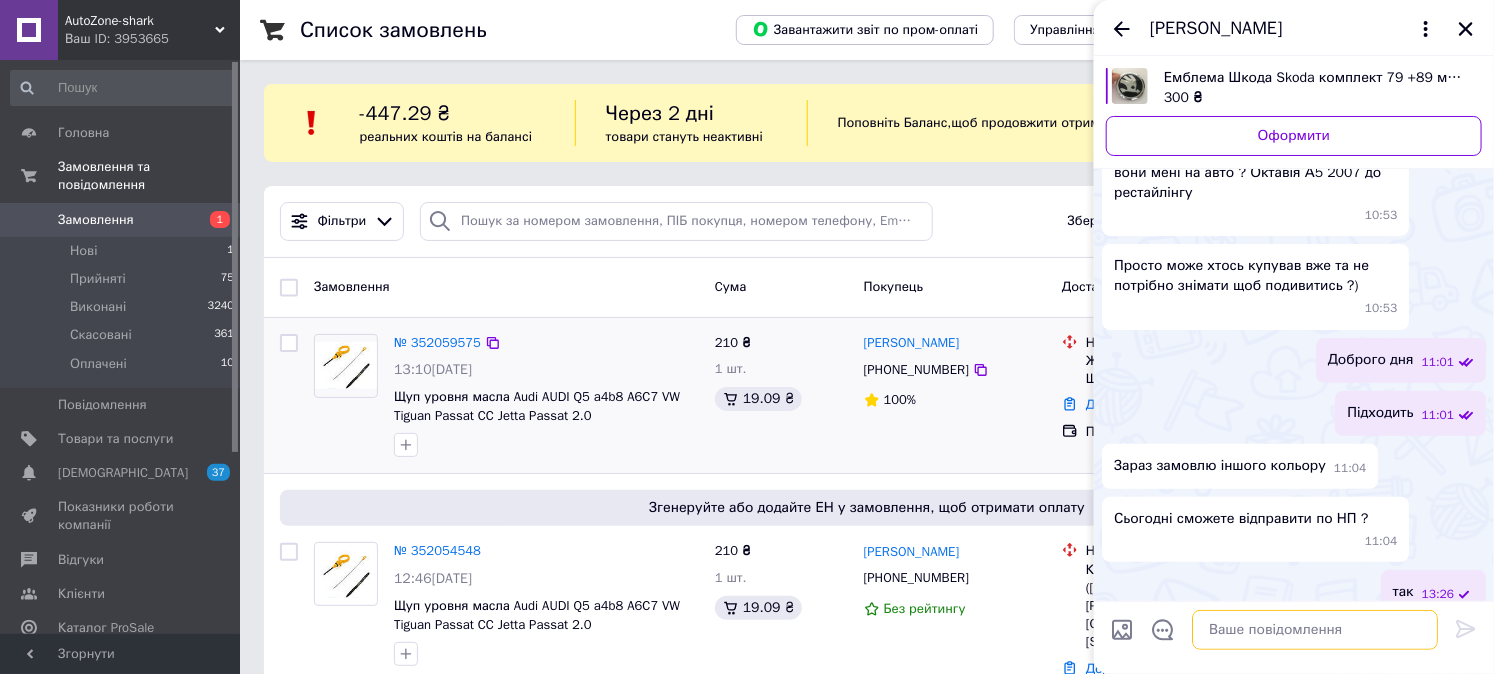 scroll, scrollTop: 152, scrollLeft: 0, axis: vertical 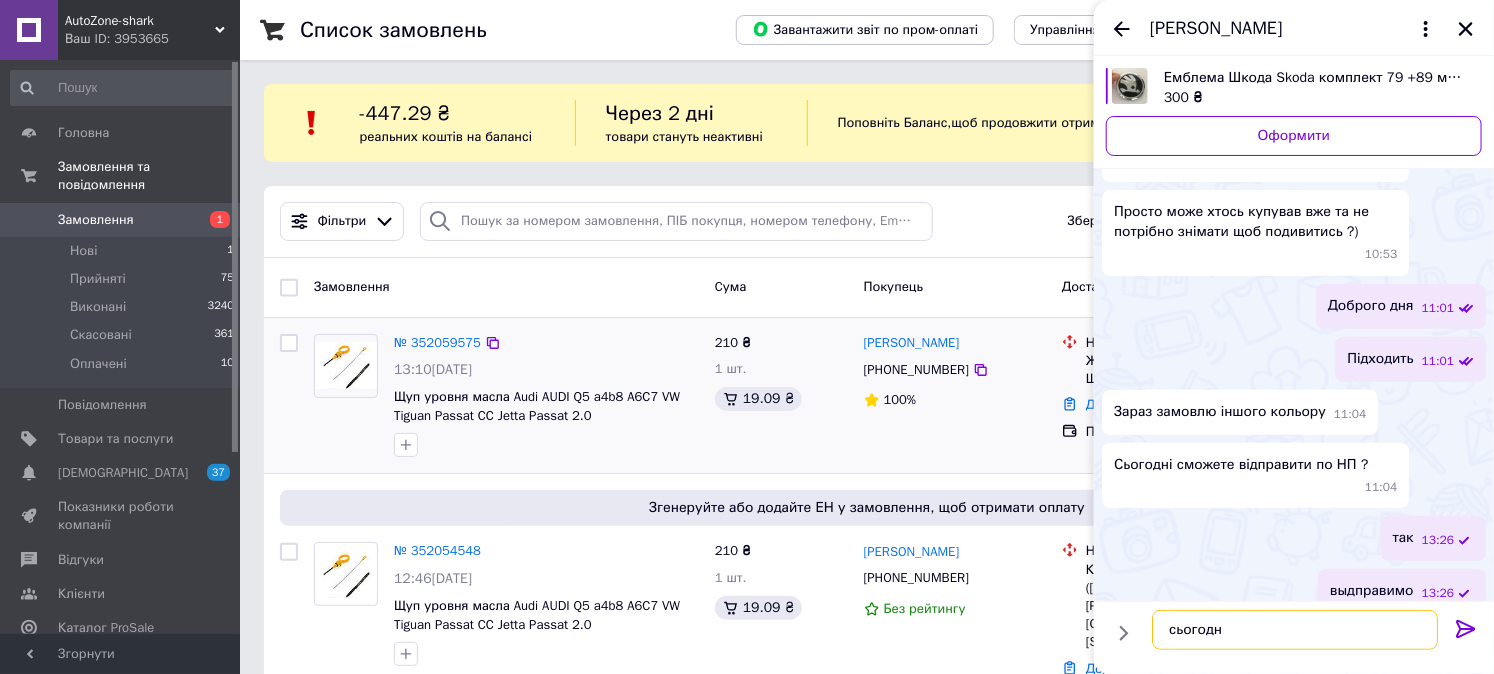 type on "сьогодны" 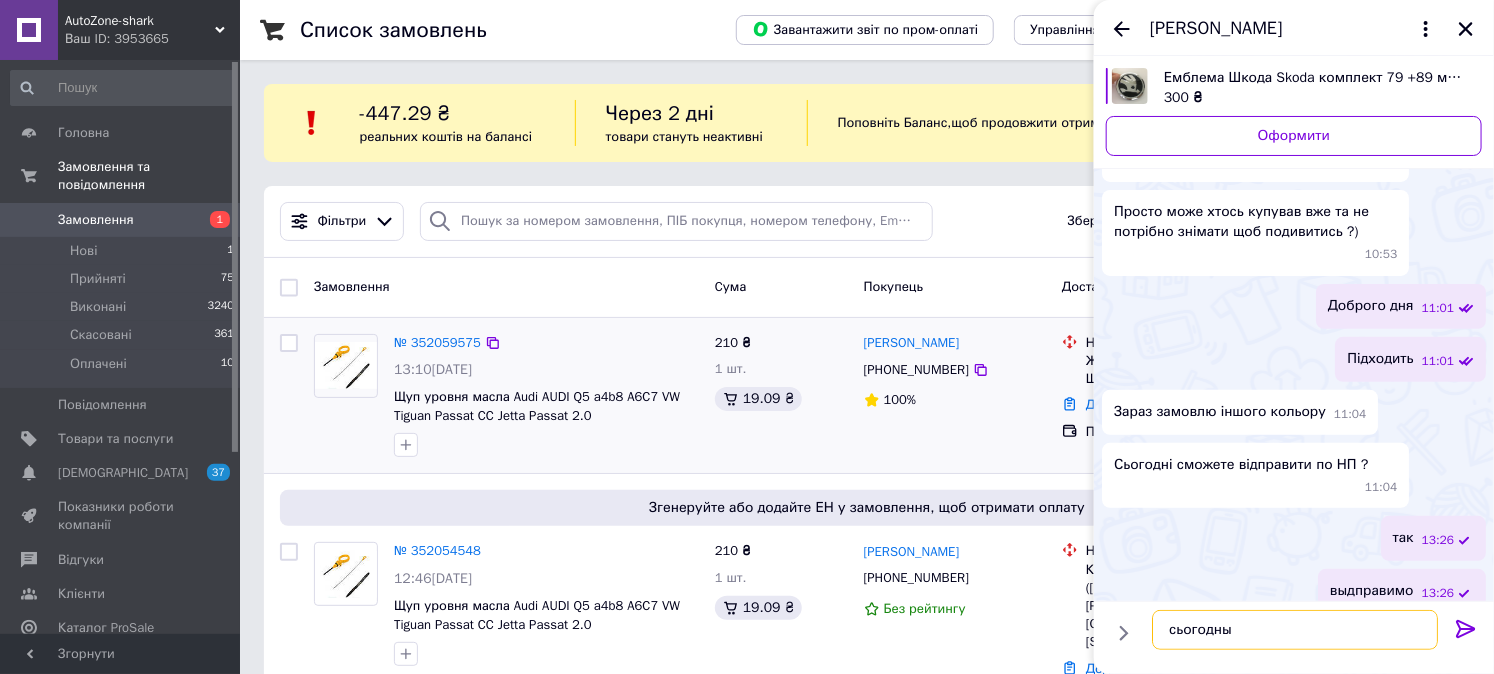 type 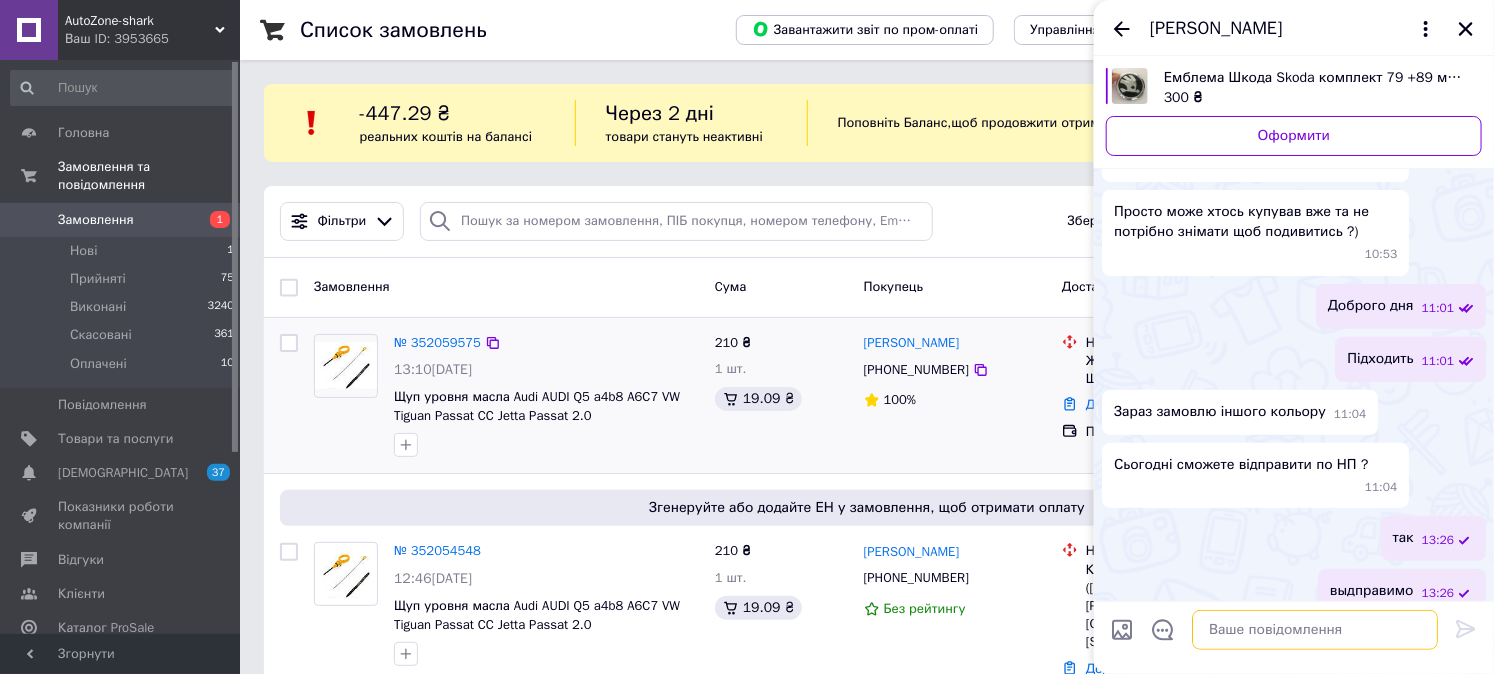 scroll, scrollTop: 205, scrollLeft: 0, axis: vertical 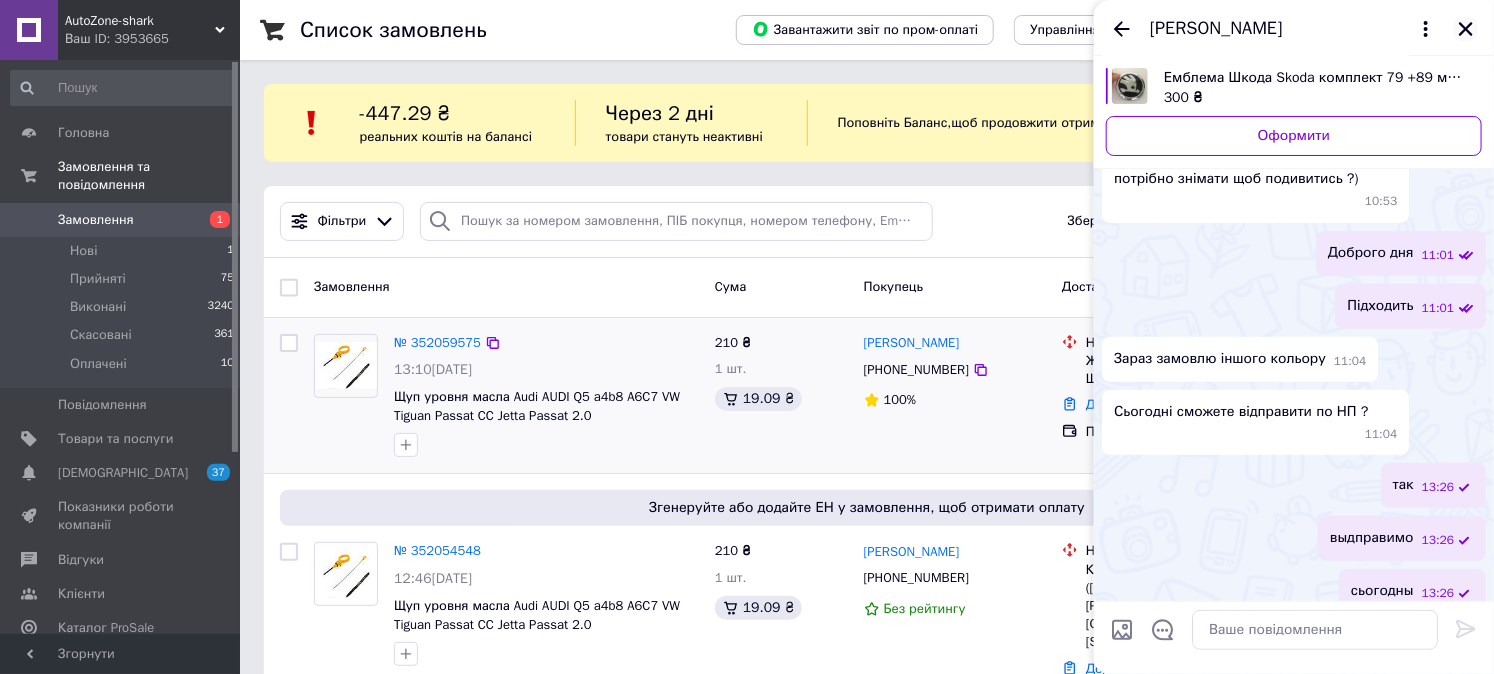 click 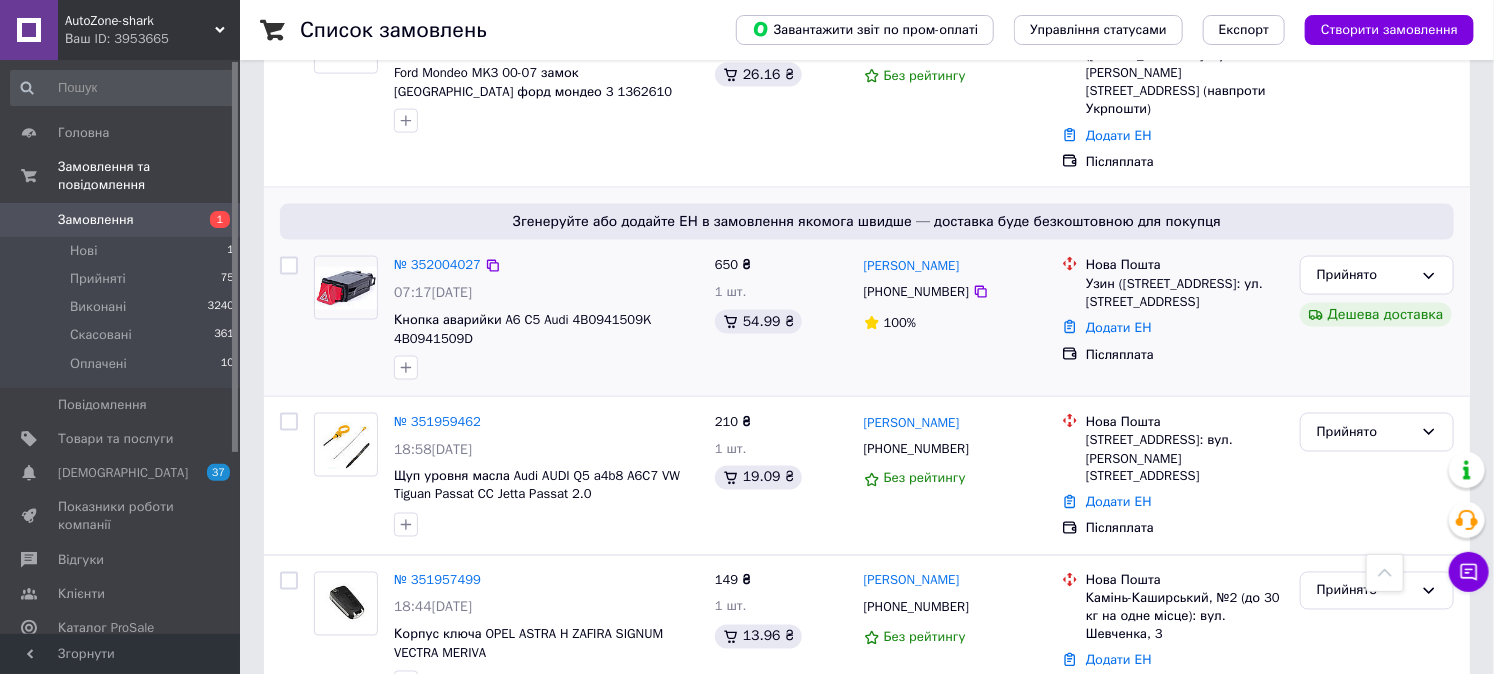 scroll, scrollTop: 1222, scrollLeft: 0, axis: vertical 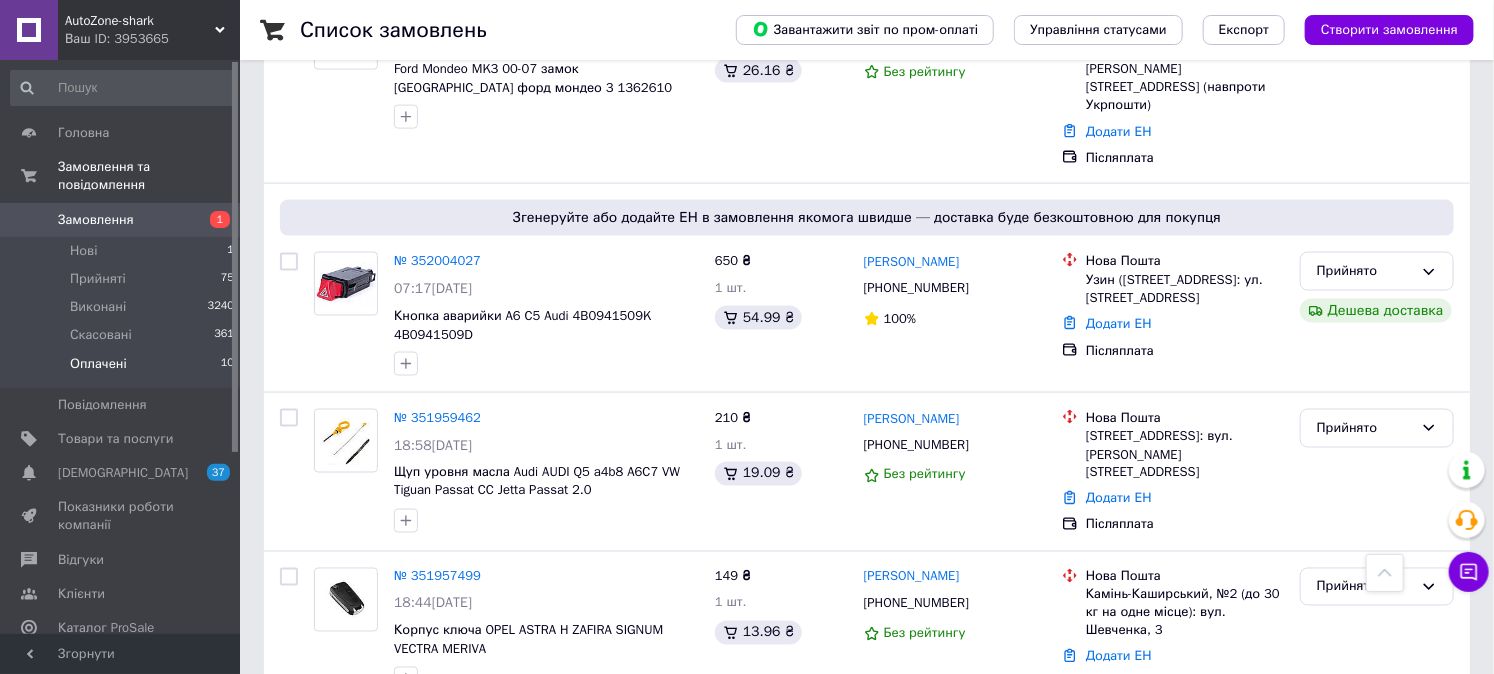 click on "Оплачені 10" at bounding box center [123, 369] 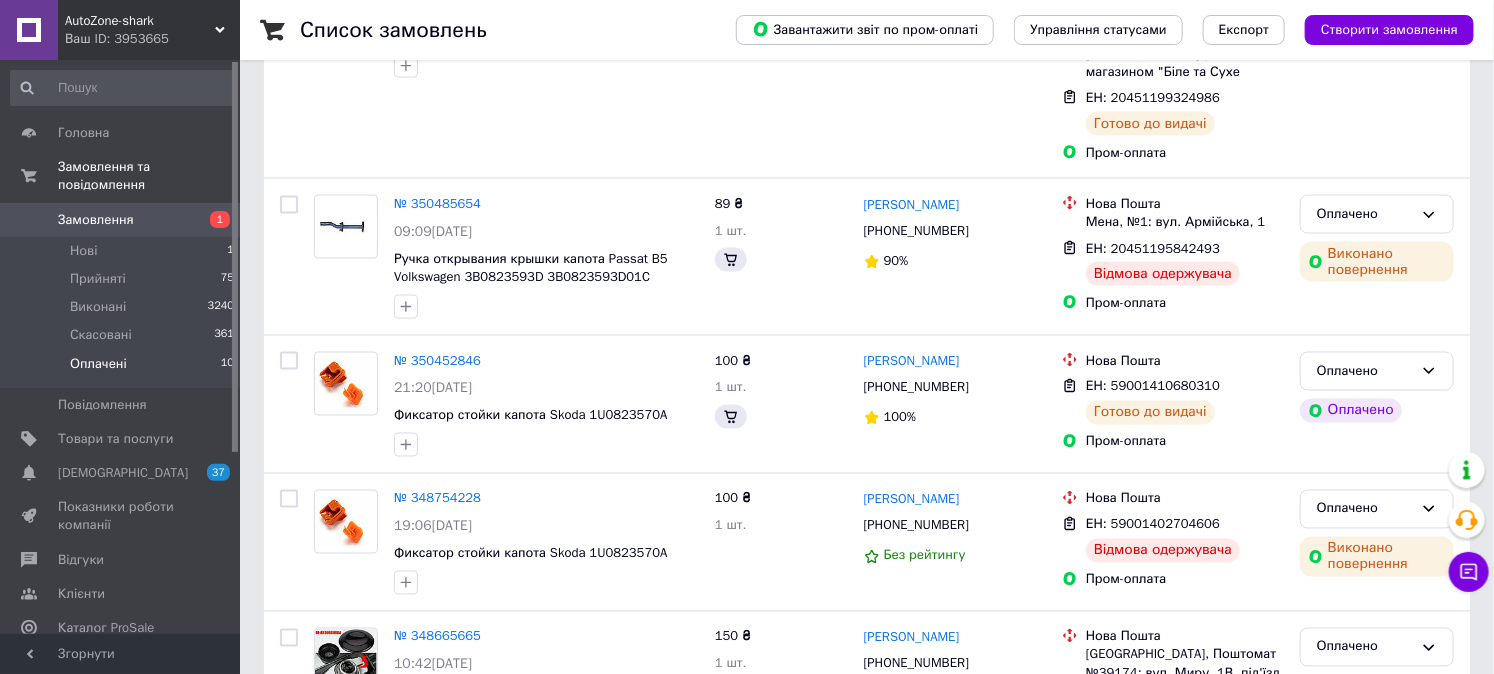 scroll, scrollTop: 0, scrollLeft: 0, axis: both 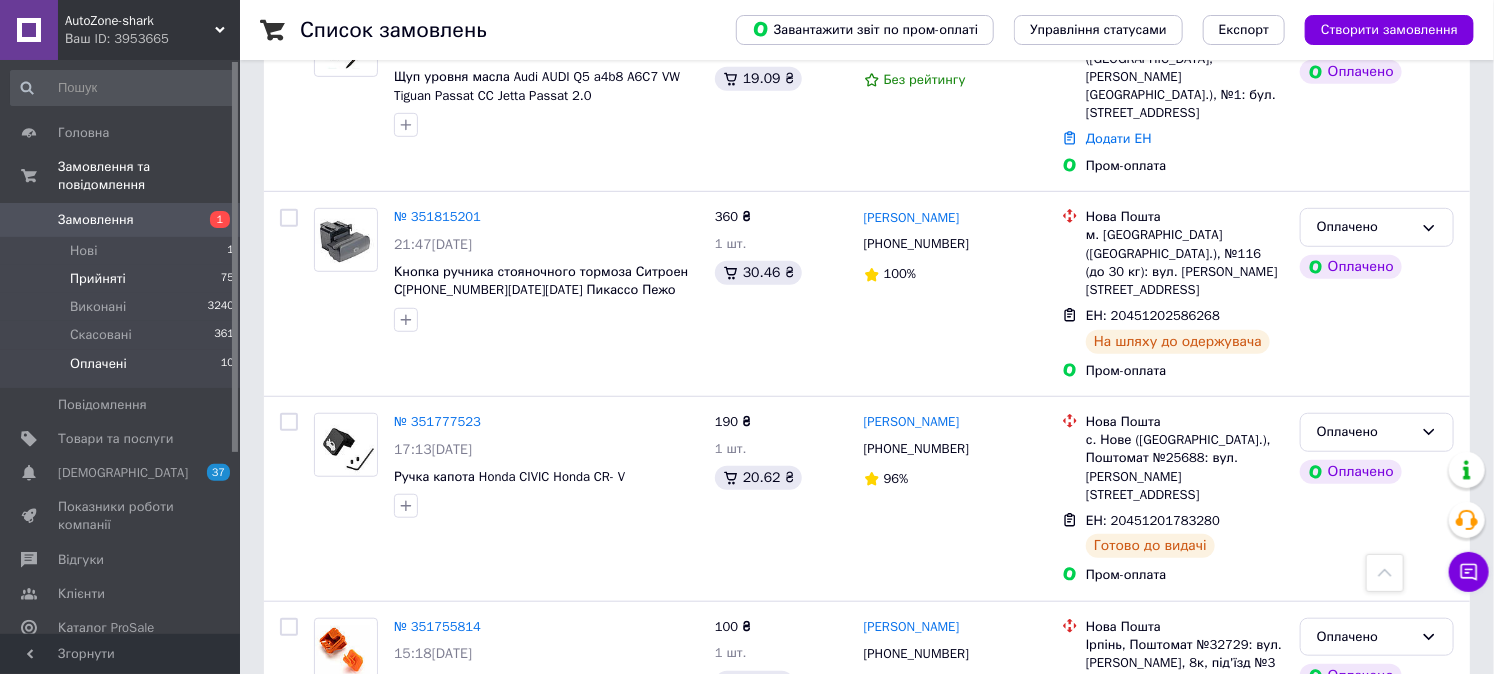 click on "Прийняті" at bounding box center [98, 279] 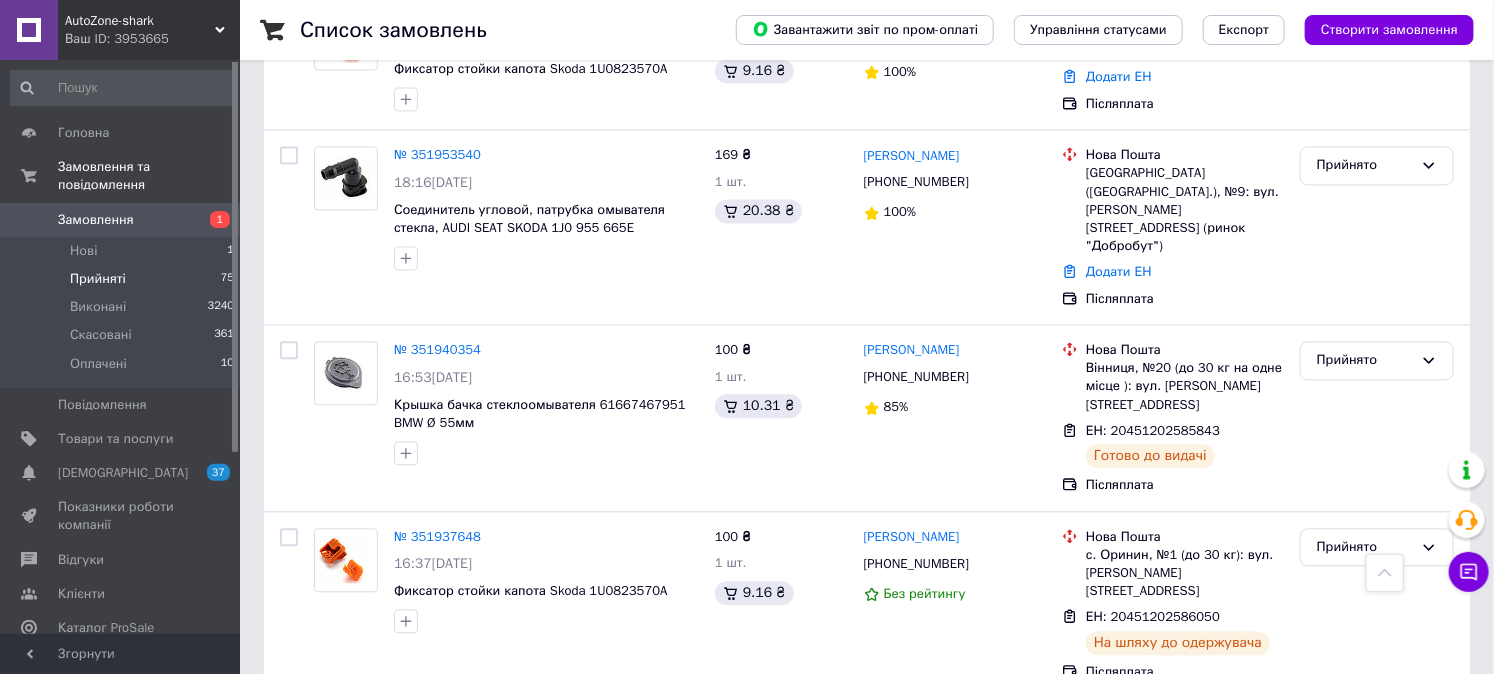 scroll, scrollTop: 1666, scrollLeft: 0, axis: vertical 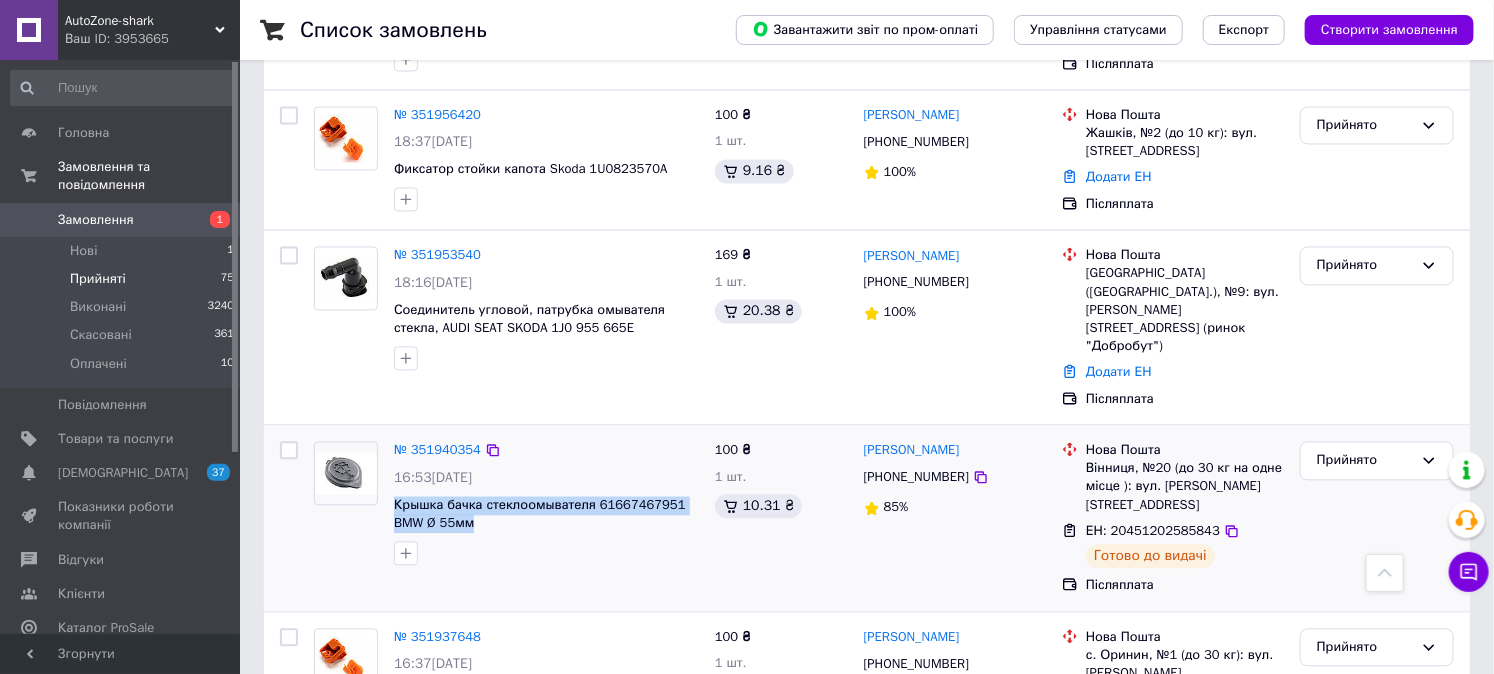 drag, startPoint x: 416, startPoint y: 414, endPoint x: 476, endPoint y: 430, distance: 62.0967 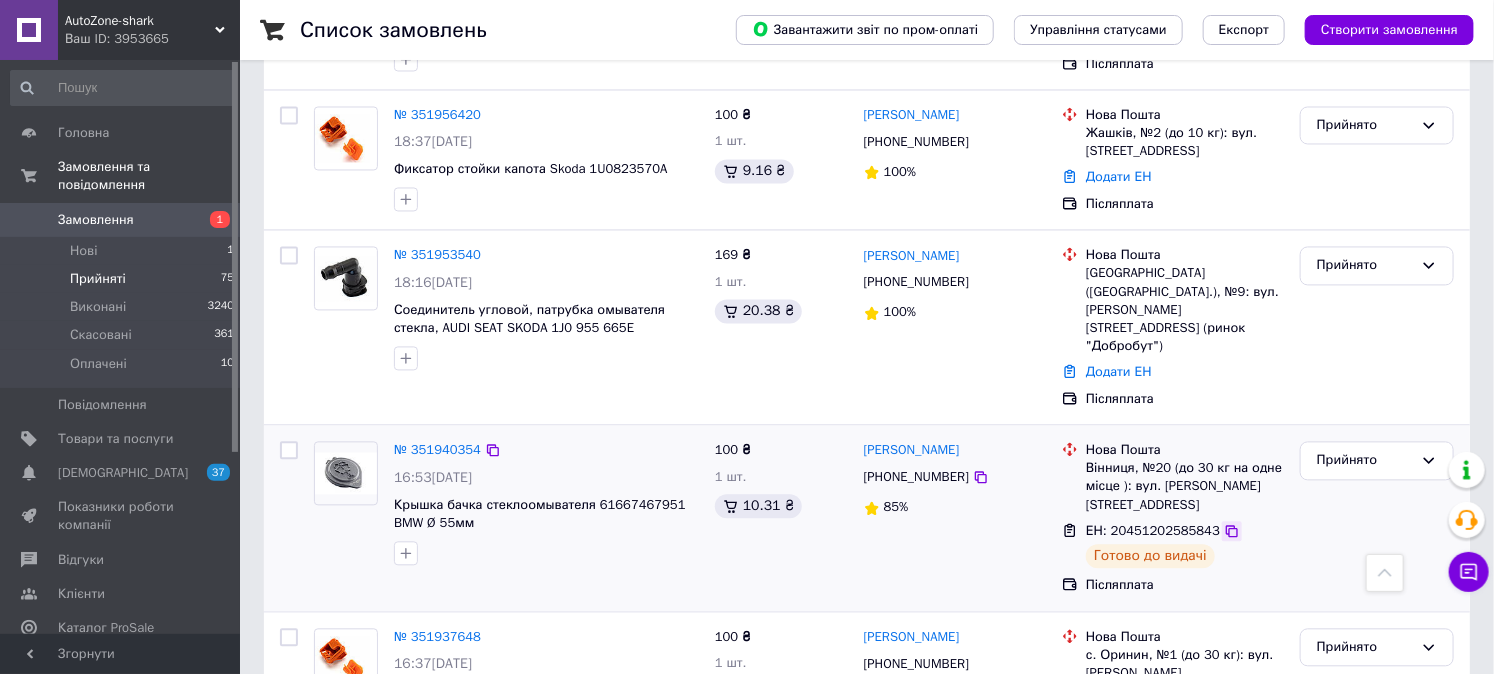click 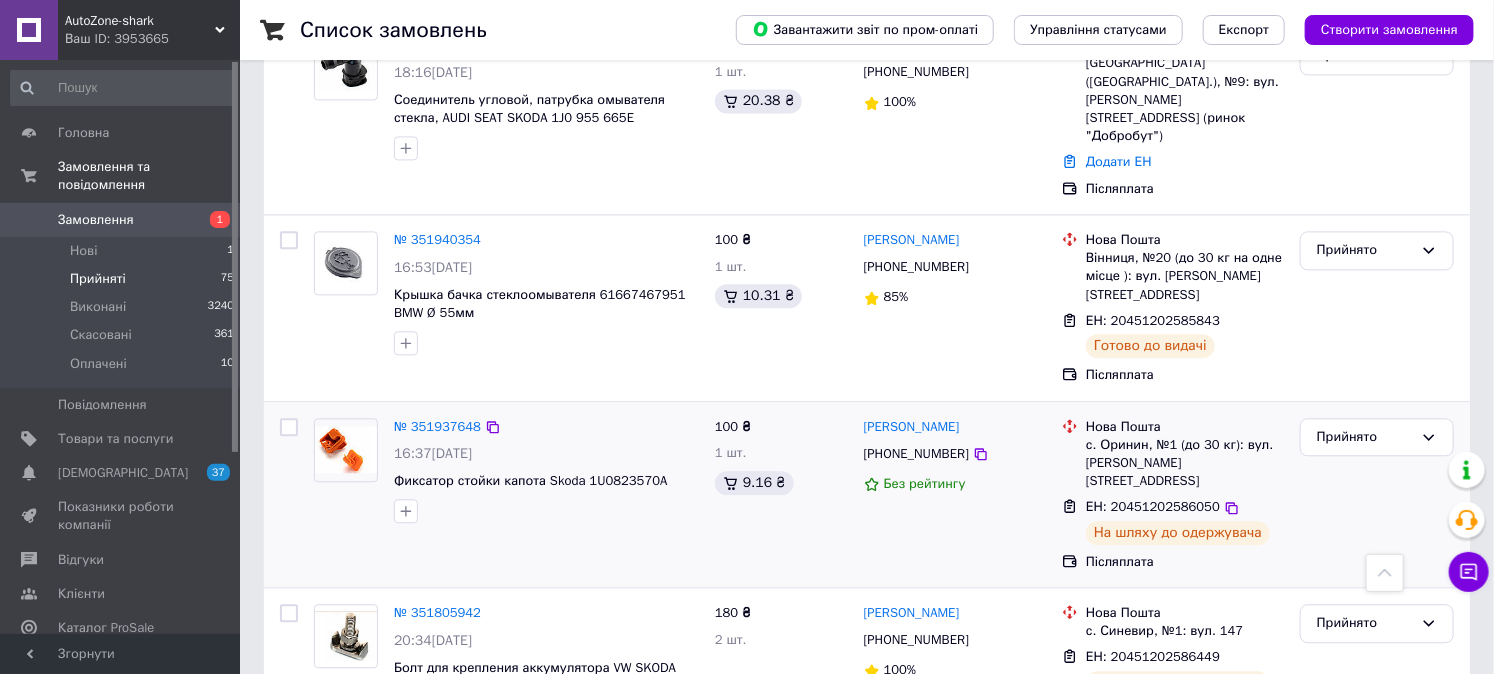scroll, scrollTop: 1888, scrollLeft: 0, axis: vertical 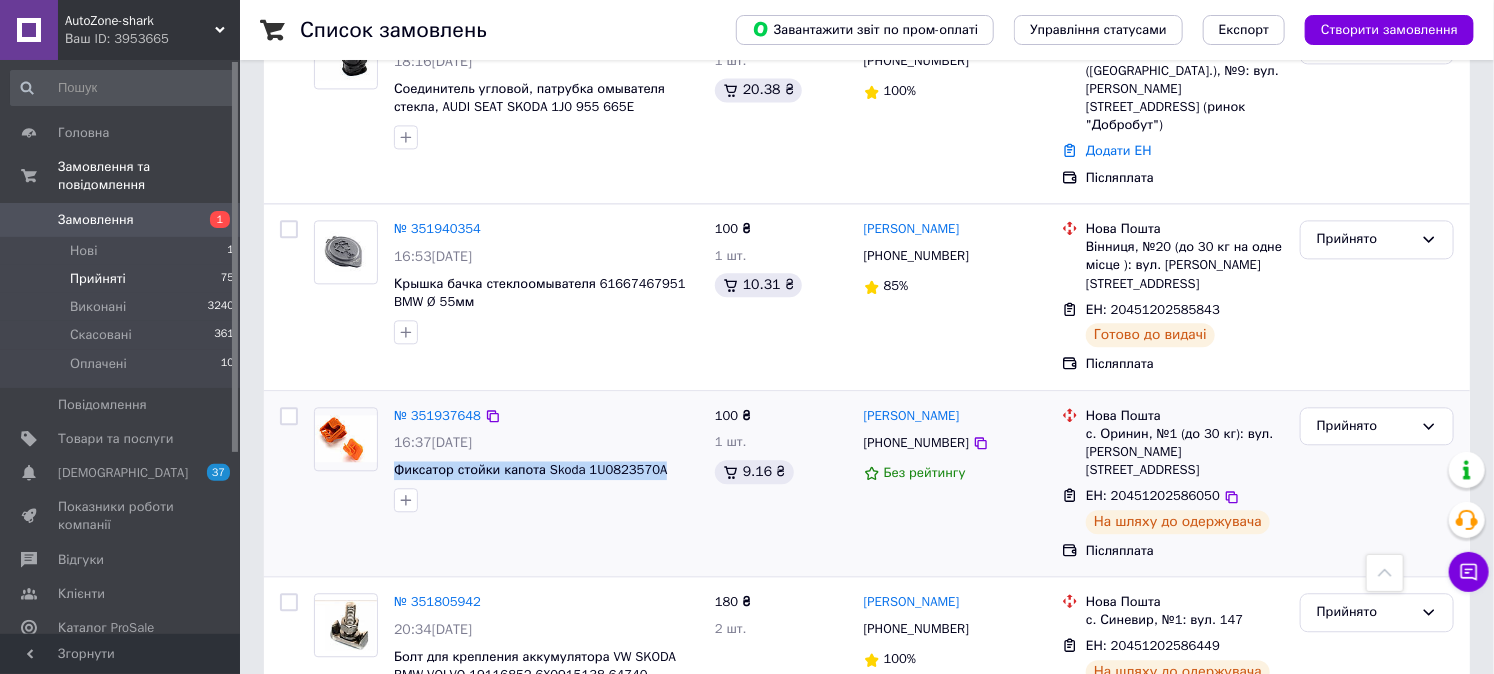 drag, startPoint x: 414, startPoint y: 350, endPoint x: 663, endPoint y: 367, distance: 249.57965 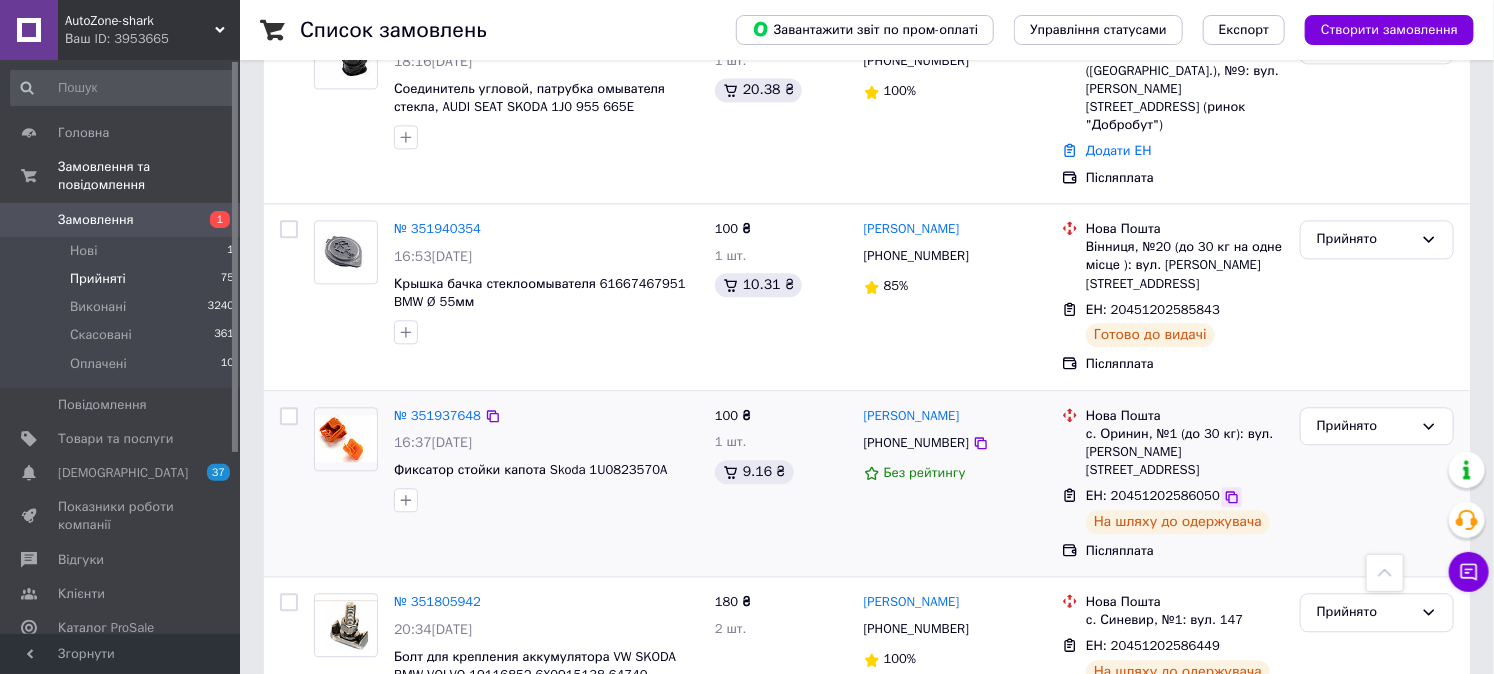 click 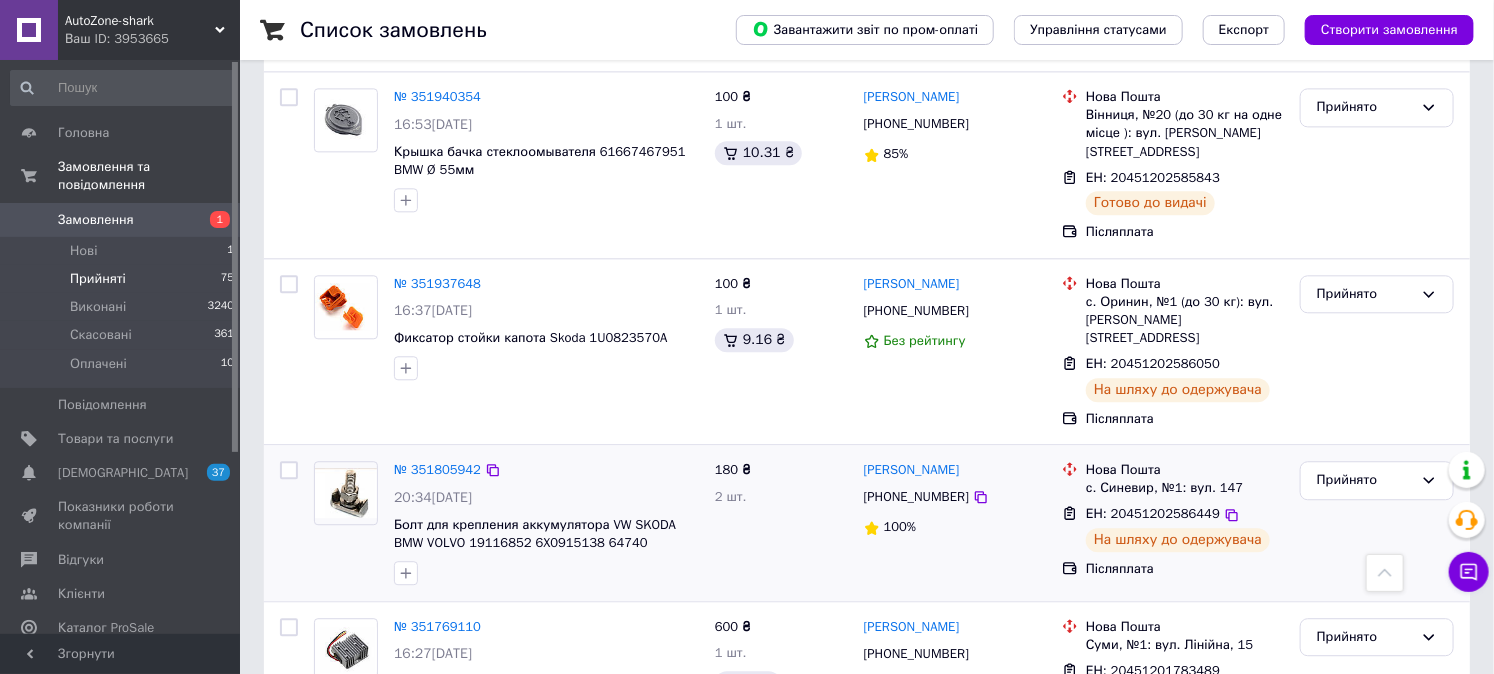 scroll, scrollTop: 2111, scrollLeft: 0, axis: vertical 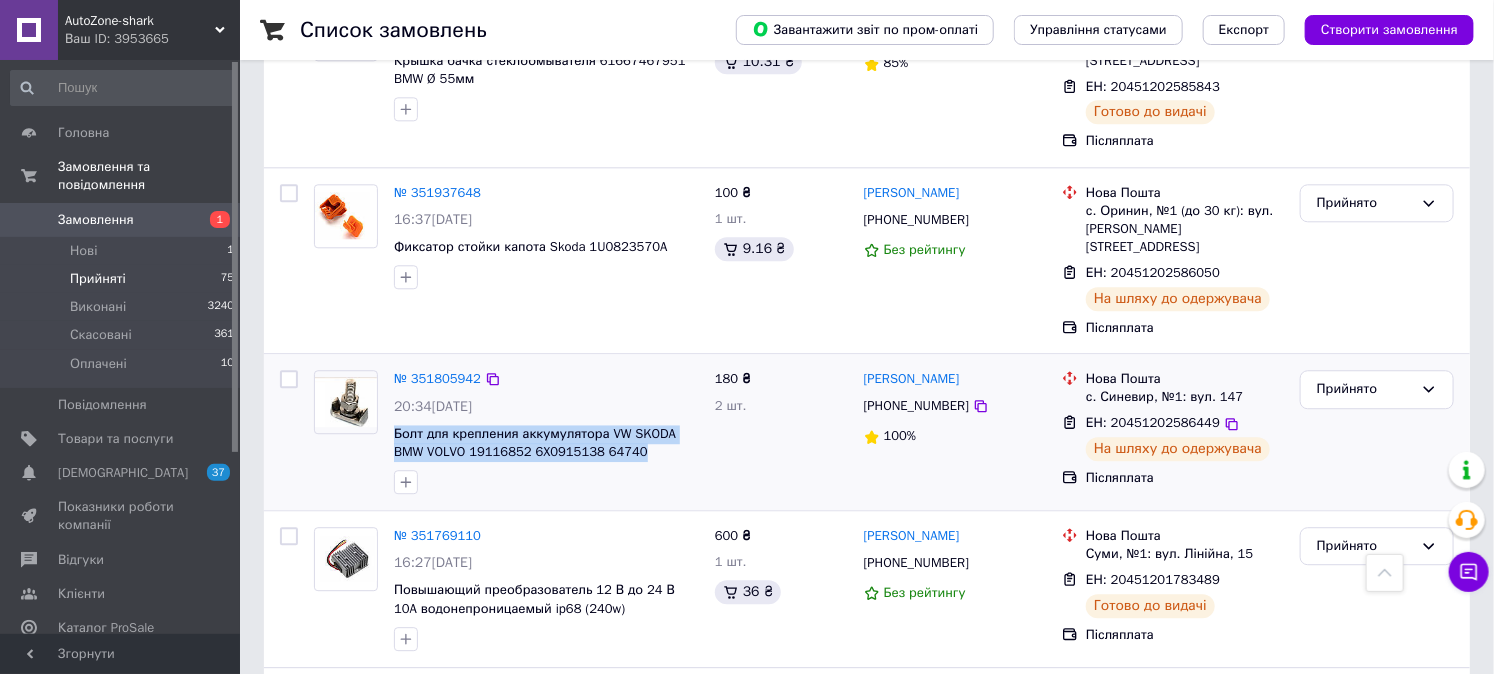 drag, startPoint x: 387, startPoint y: 298, endPoint x: 656, endPoint y: 321, distance: 269.98148 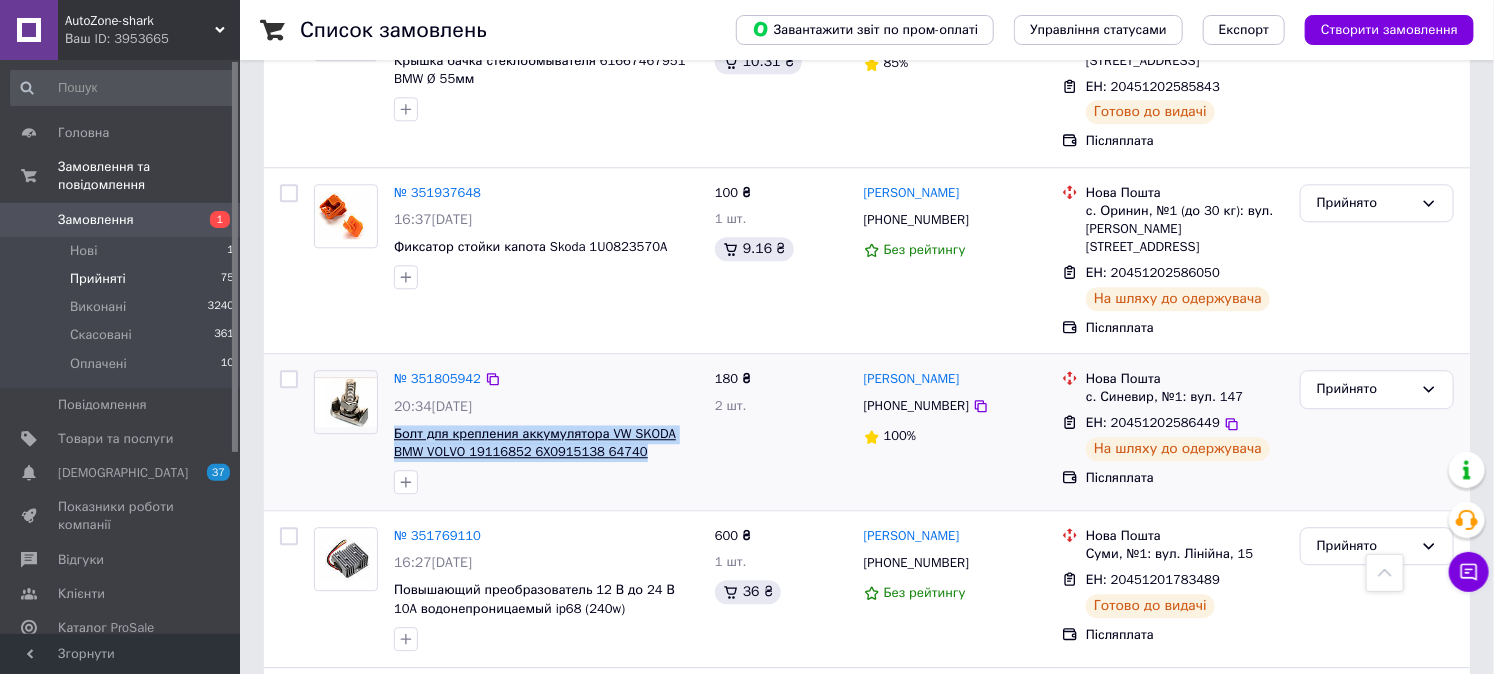 copy on "Болт для крепления аккумулятора VW SKODA BMW VOLVO 19116852 6X0915138 64740" 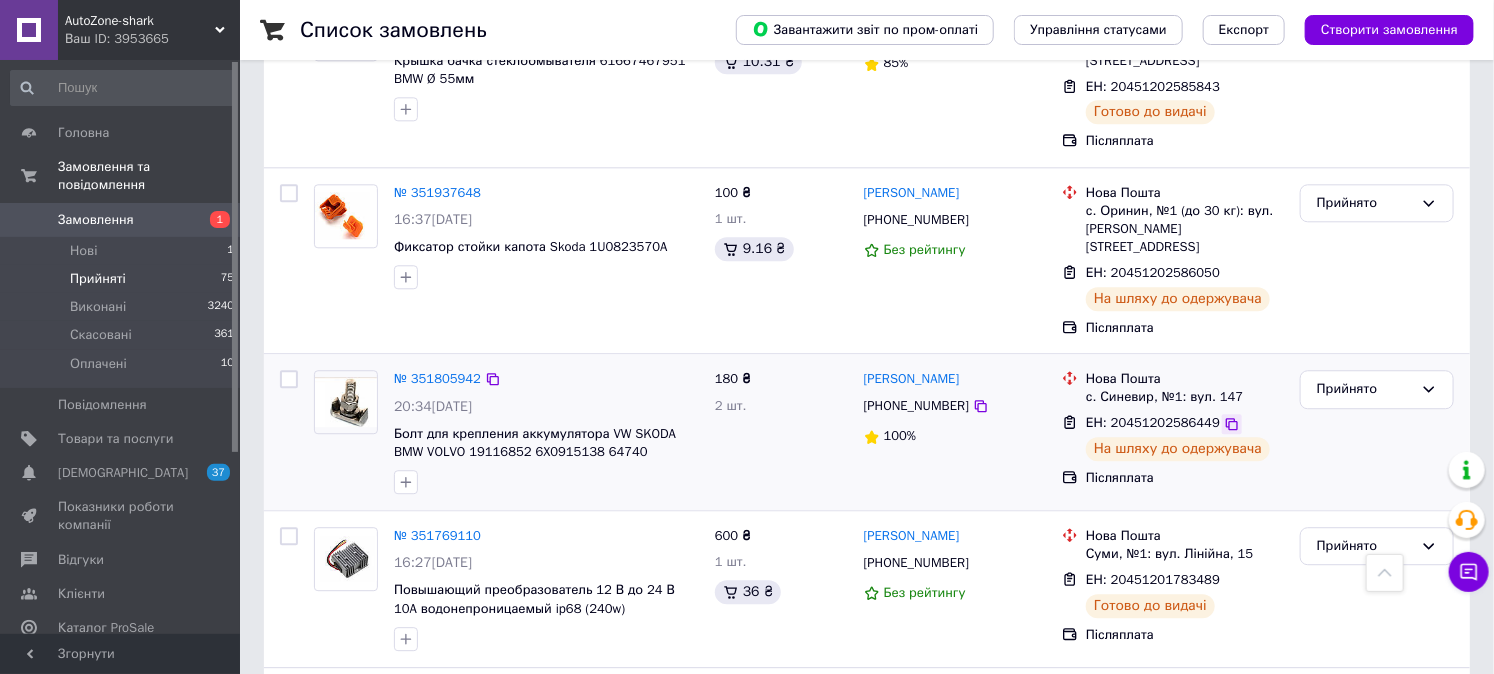 click 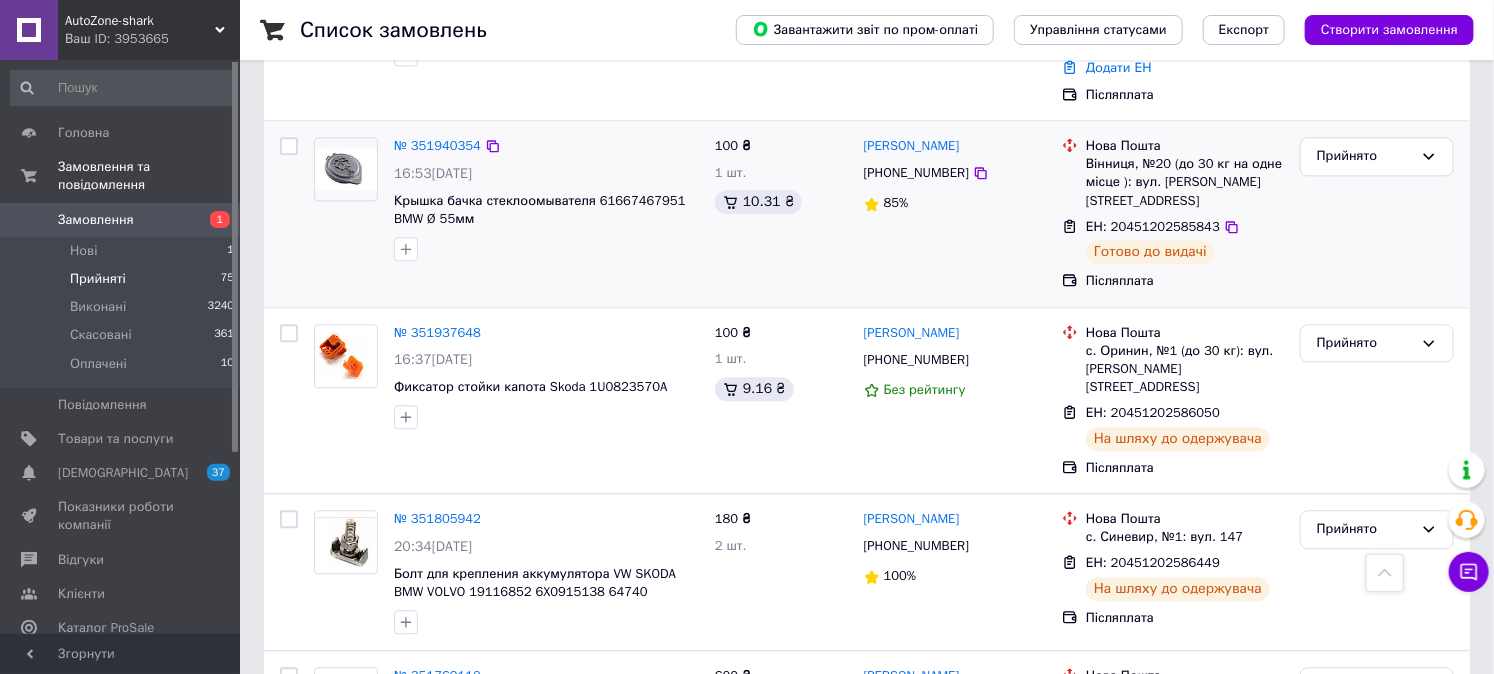 scroll, scrollTop: 1888, scrollLeft: 0, axis: vertical 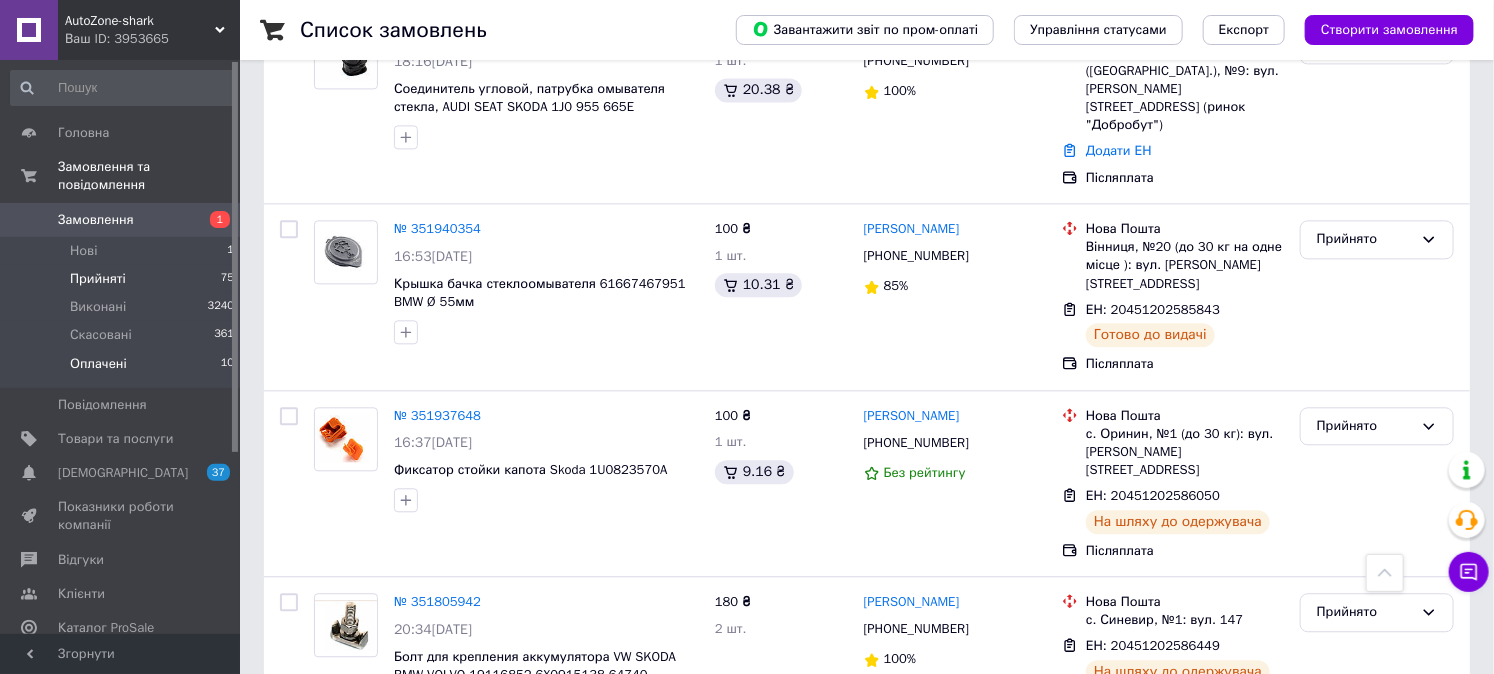 click on "Оплачені" at bounding box center (98, 364) 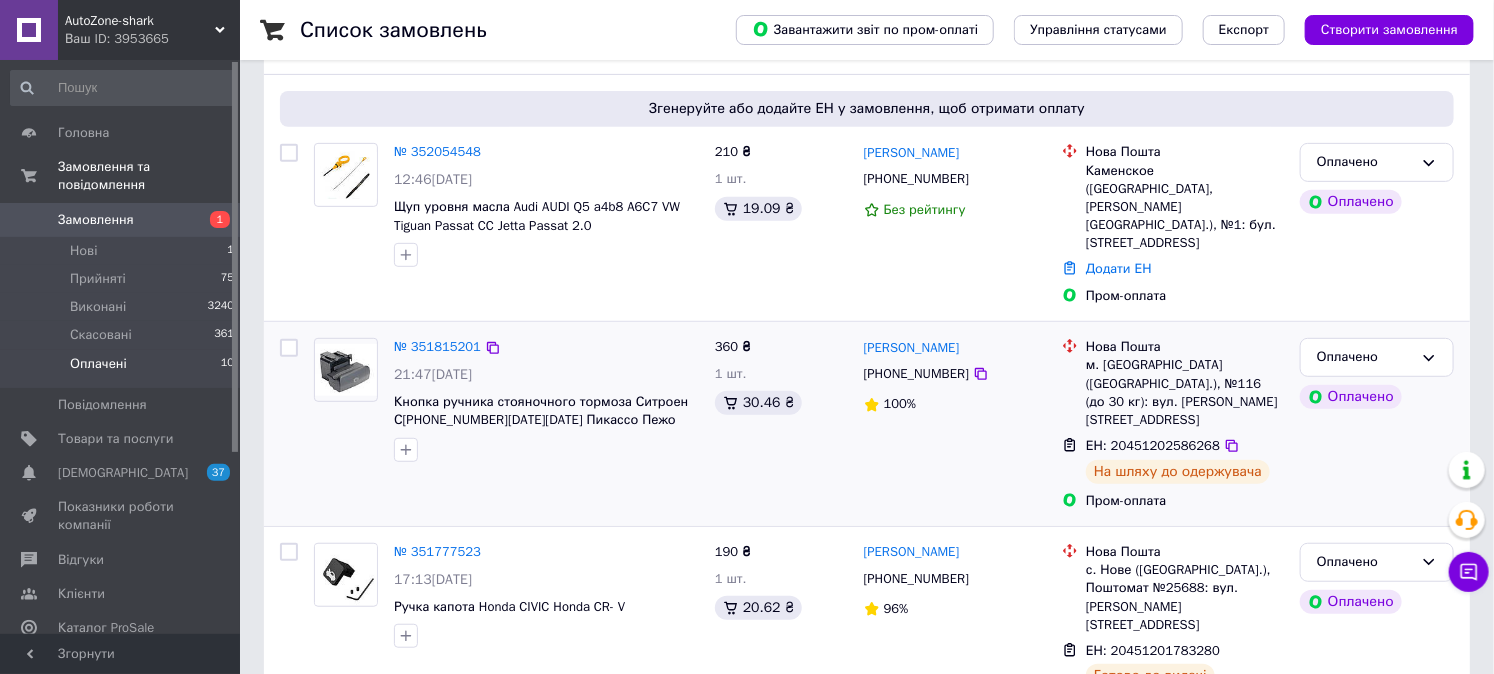 scroll, scrollTop: 343, scrollLeft: 0, axis: vertical 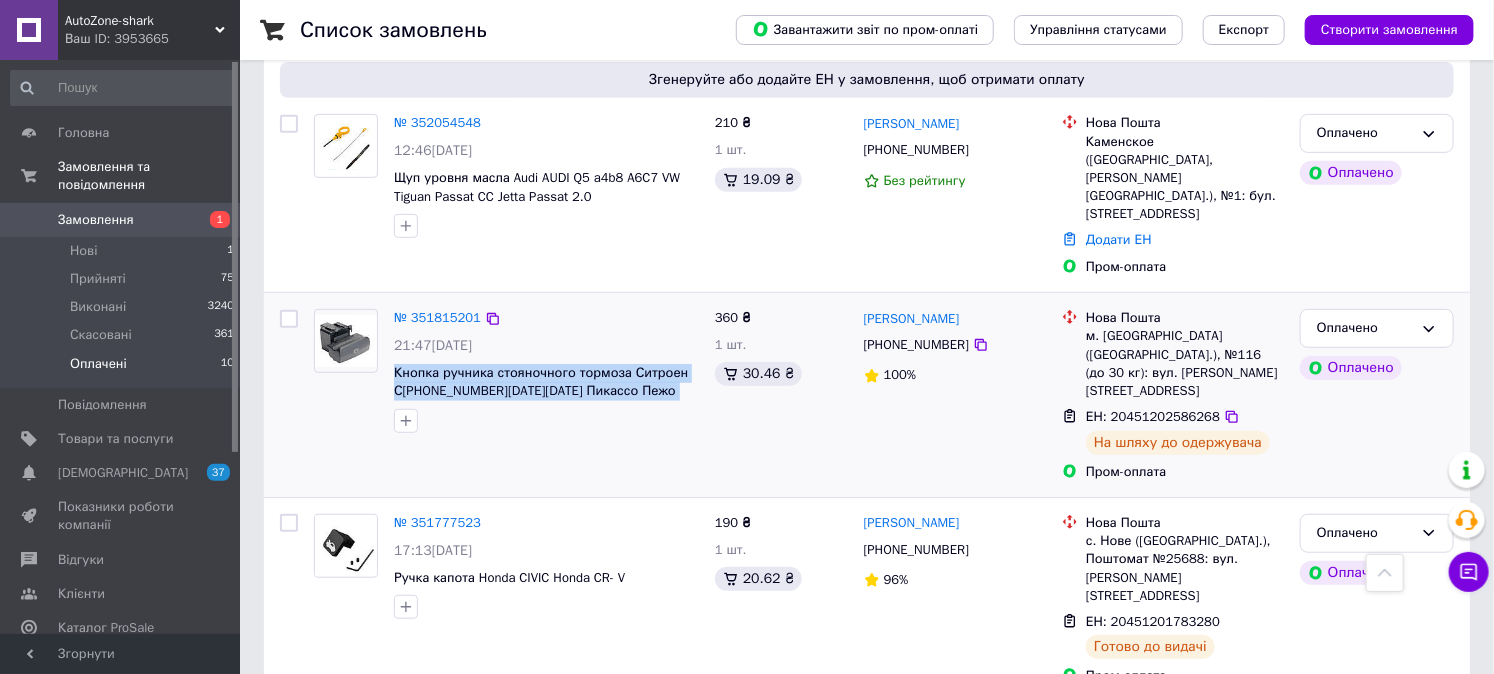 drag, startPoint x: 388, startPoint y: 331, endPoint x: 698, endPoint y: 370, distance: 312.4436 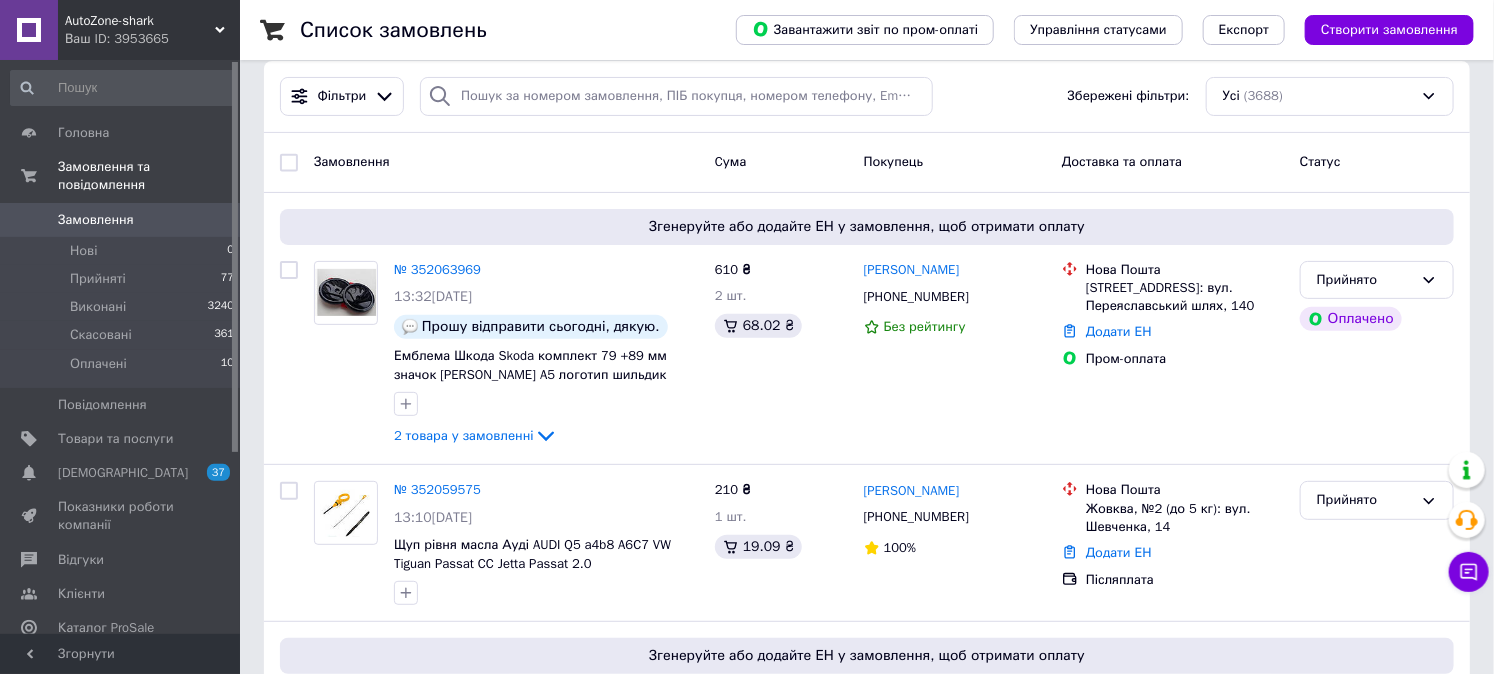 scroll, scrollTop: 0, scrollLeft: 0, axis: both 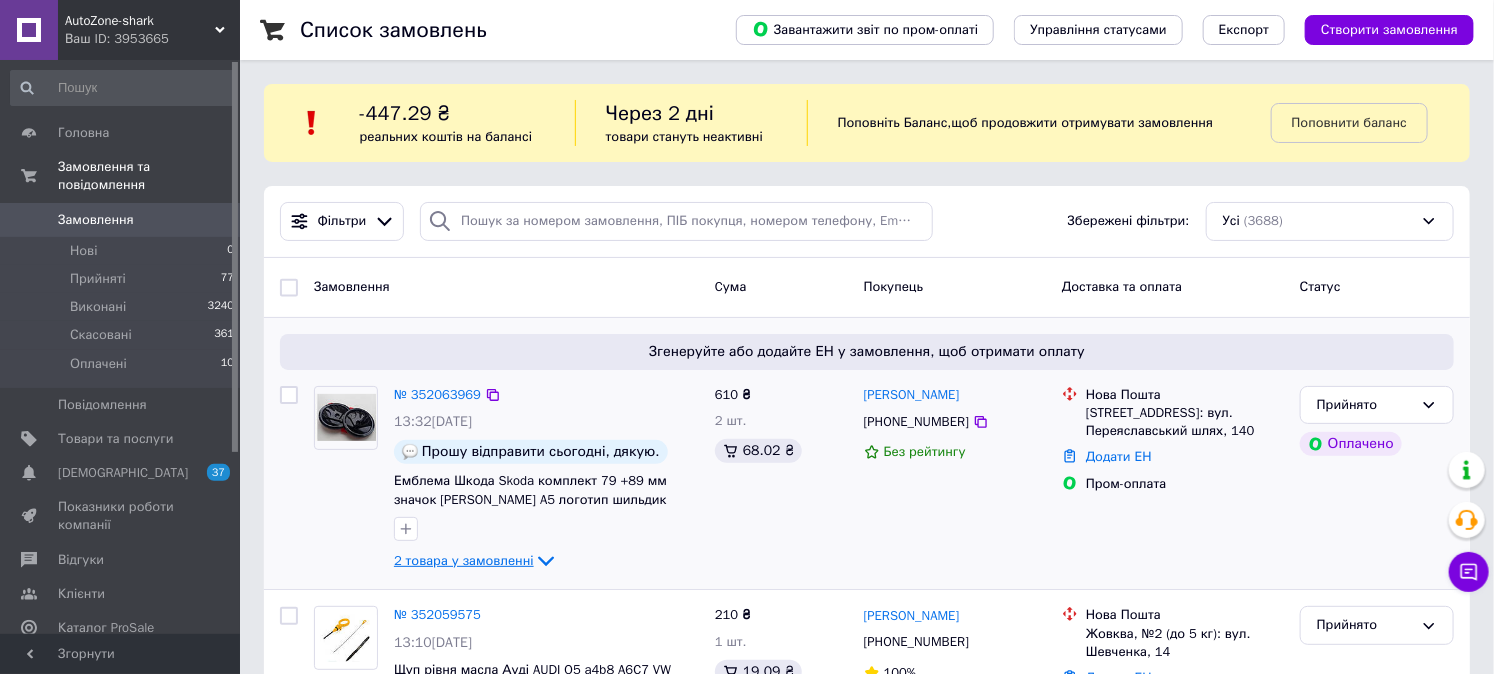 click 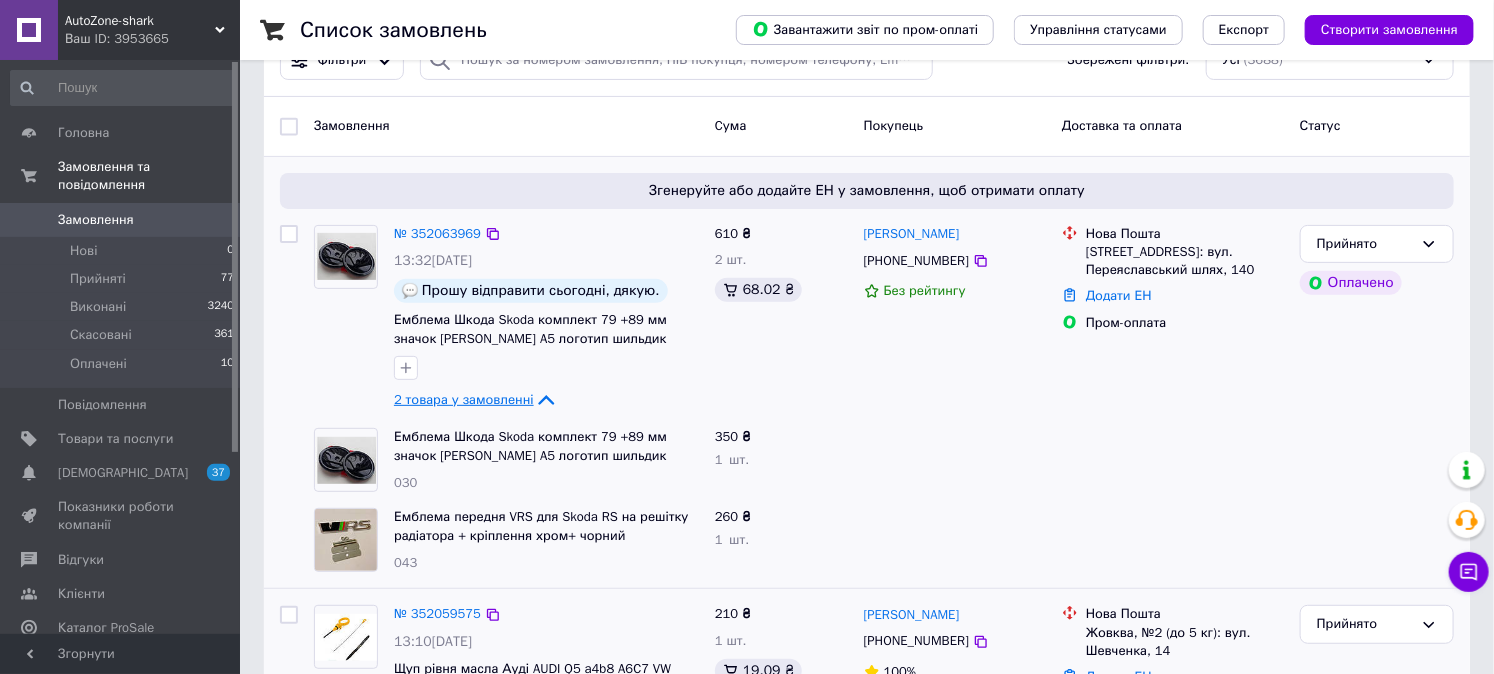 scroll, scrollTop: 333, scrollLeft: 0, axis: vertical 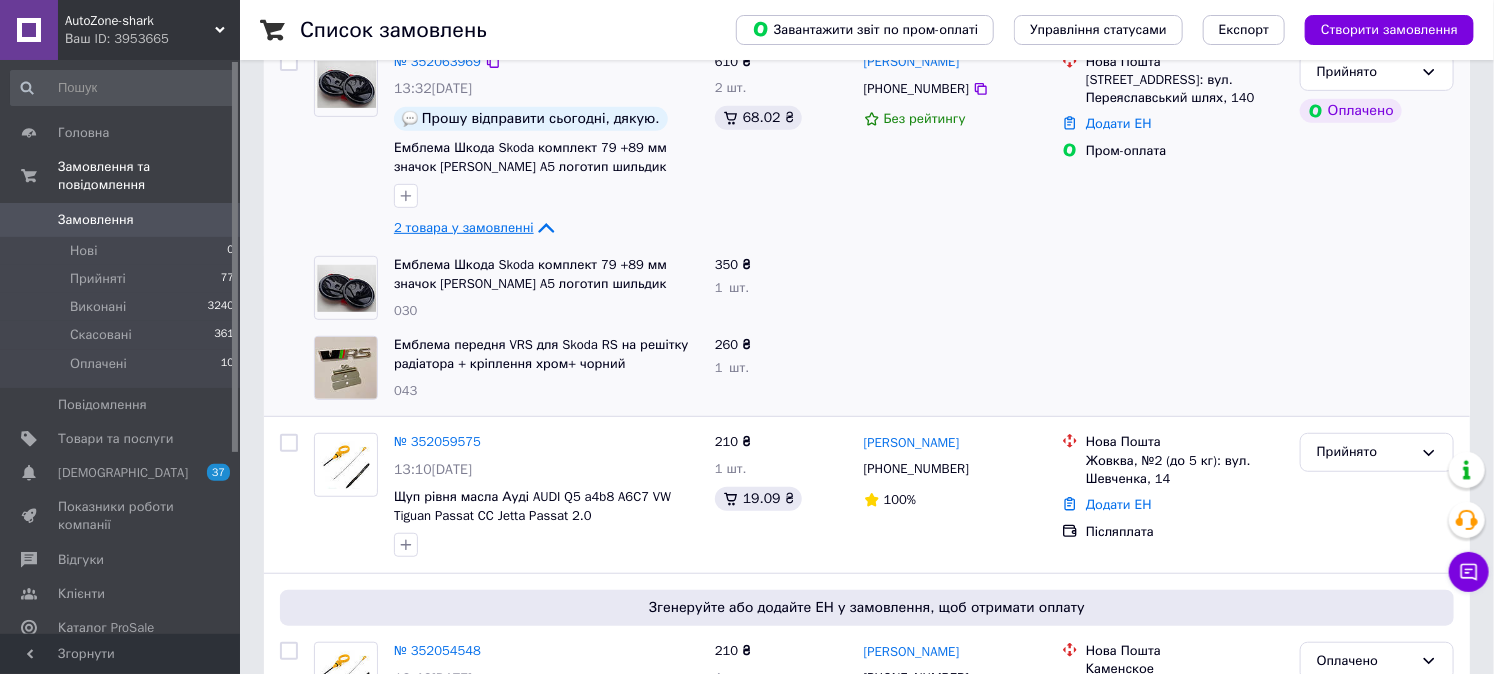 click on "Показники роботи компанії" at bounding box center [123, 516] 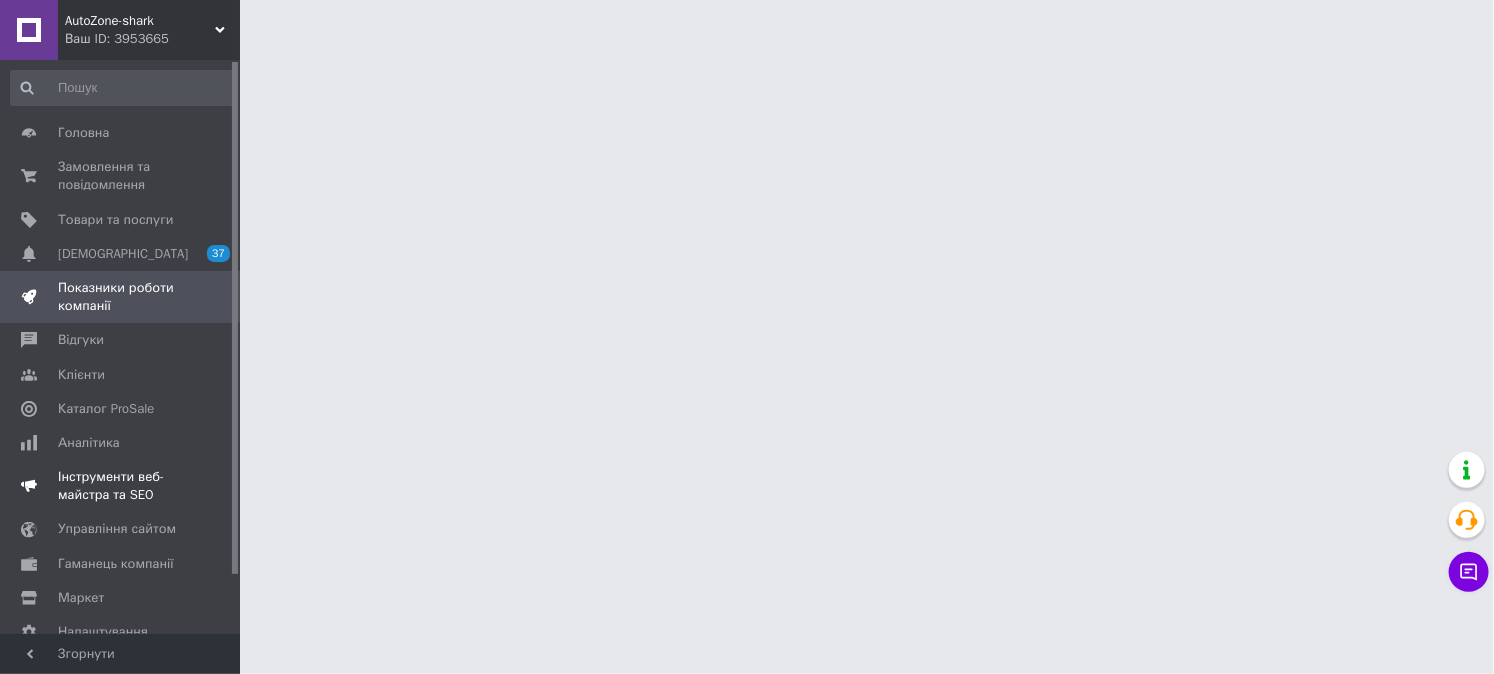 scroll, scrollTop: 0, scrollLeft: 0, axis: both 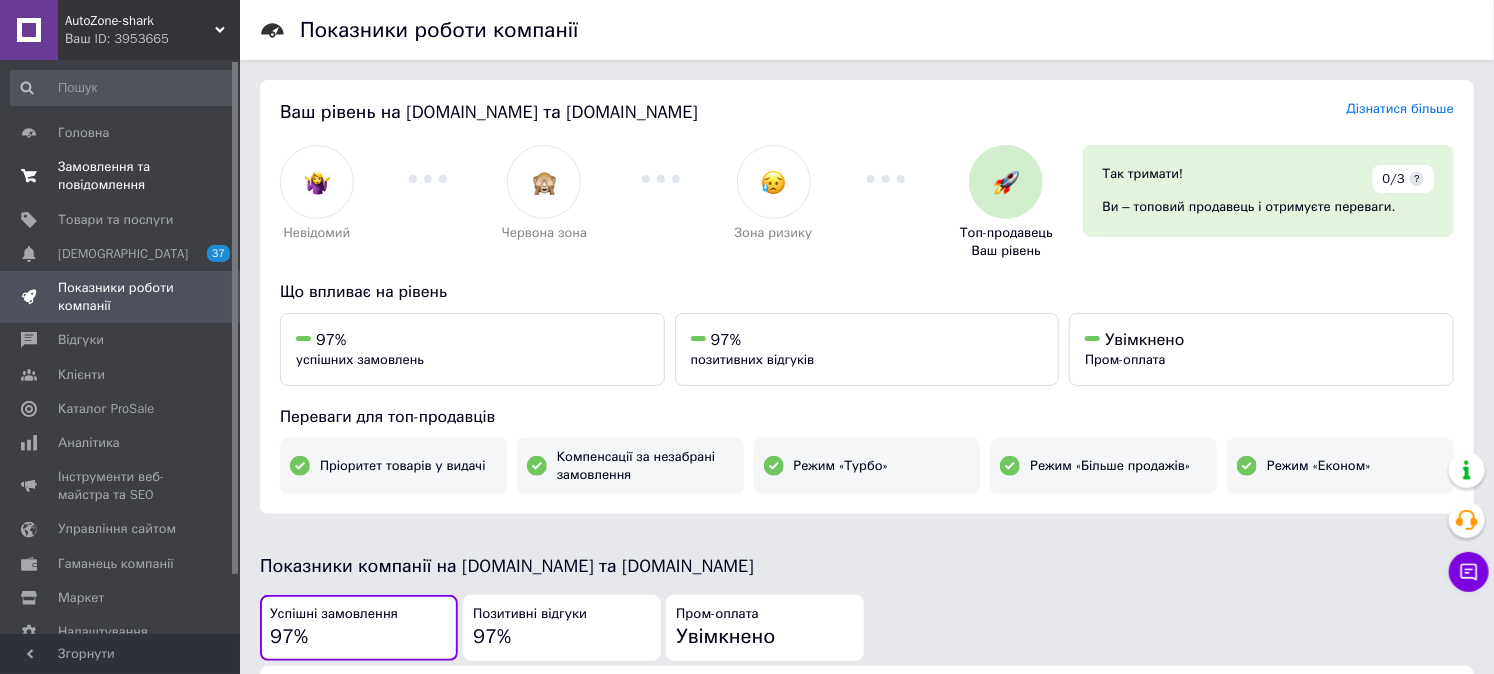 click on "Замовлення та повідомлення" at bounding box center (121, 176) 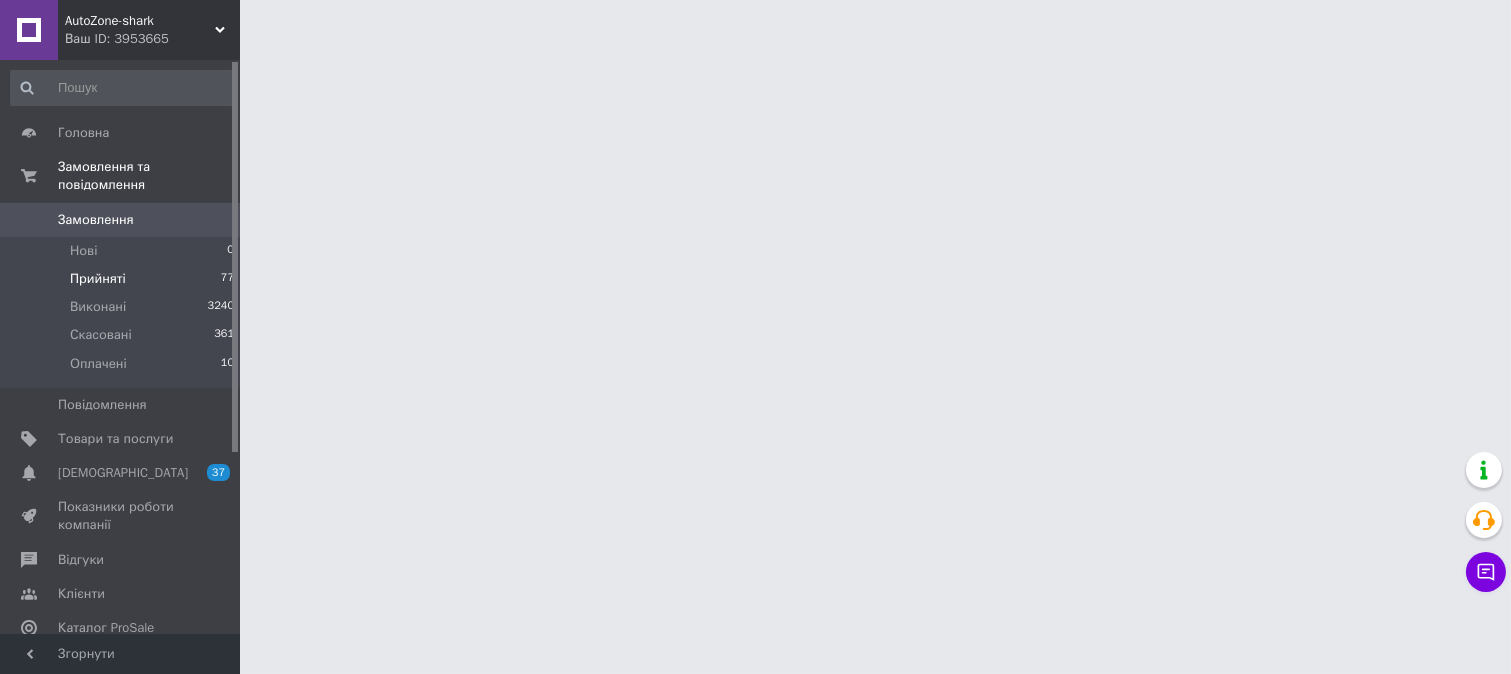 click on "Прийняті 77" at bounding box center (123, 279) 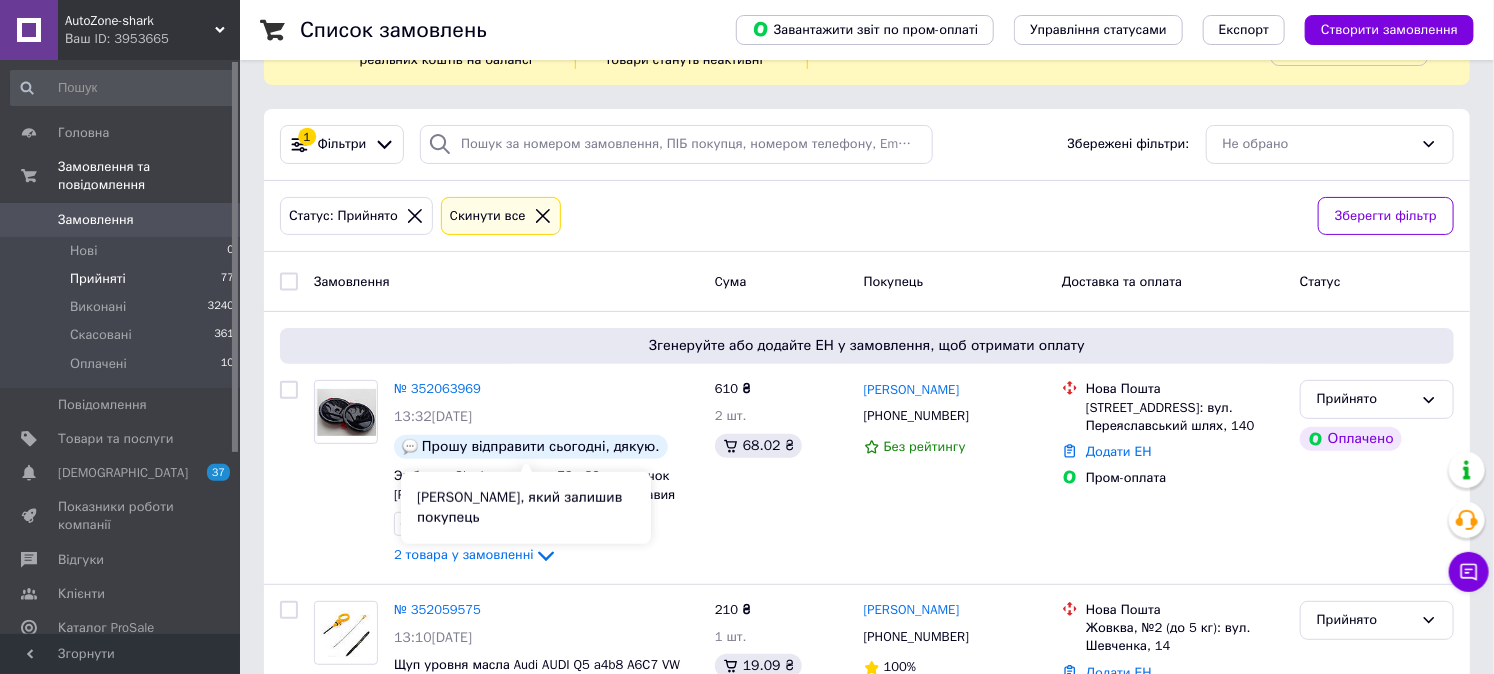 scroll, scrollTop: 0, scrollLeft: 0, axis: both 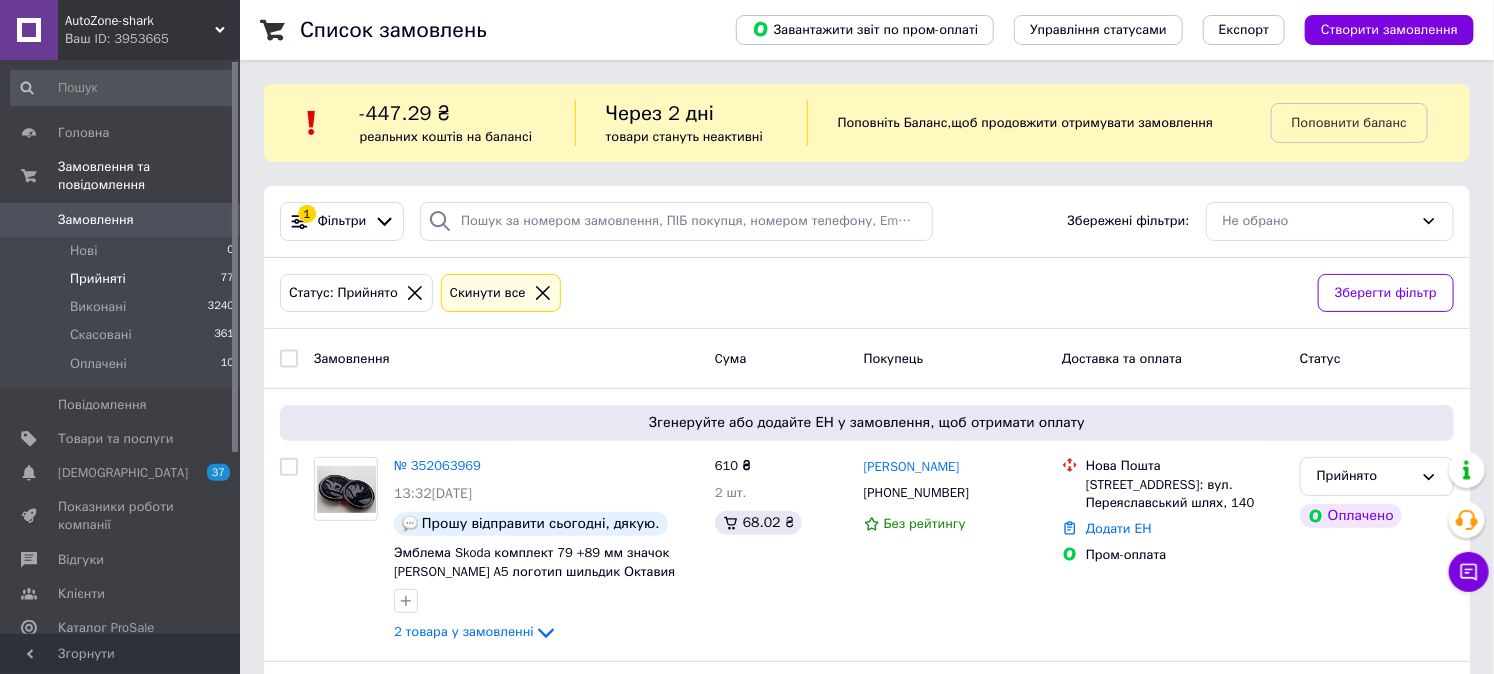 click on "Замовлення" at bounding box center (121, 220) 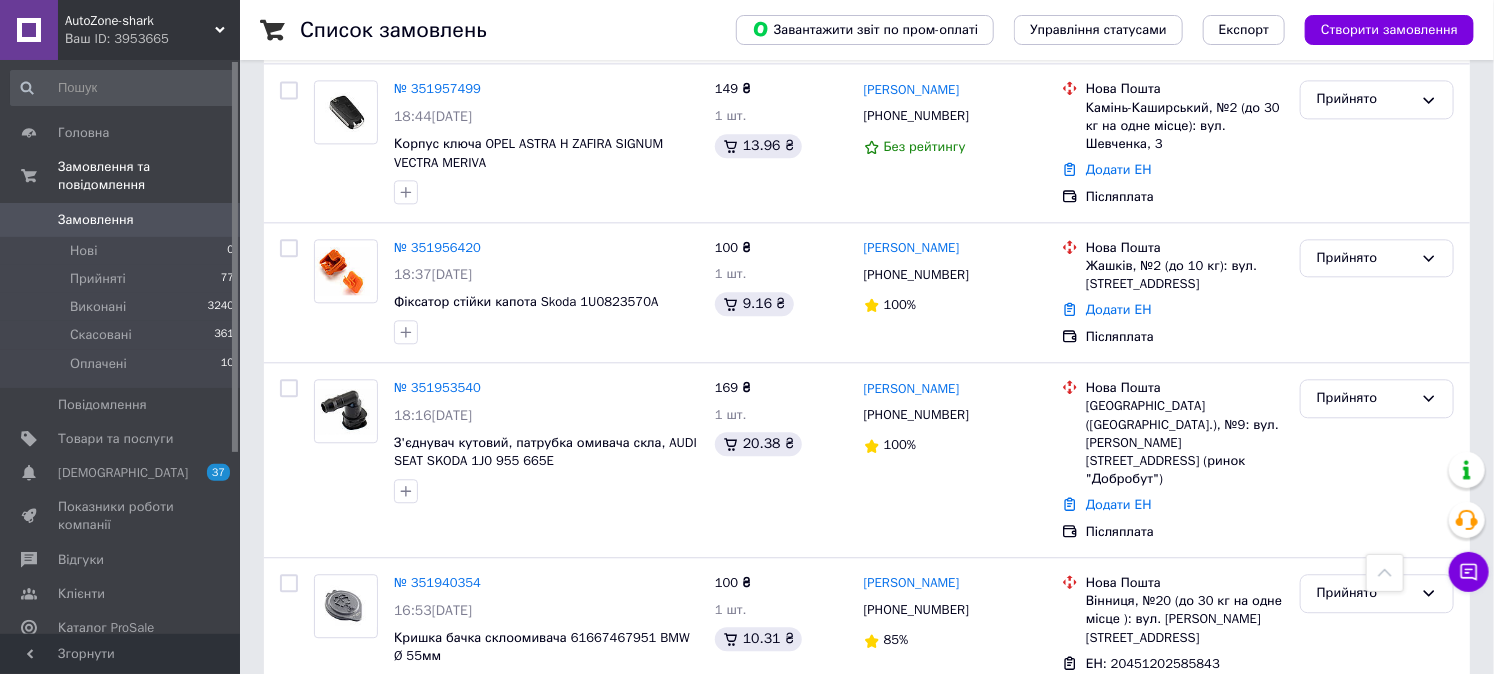 scroll, scrollTop: 2111, scrollLeft: 0, axis: vertical 